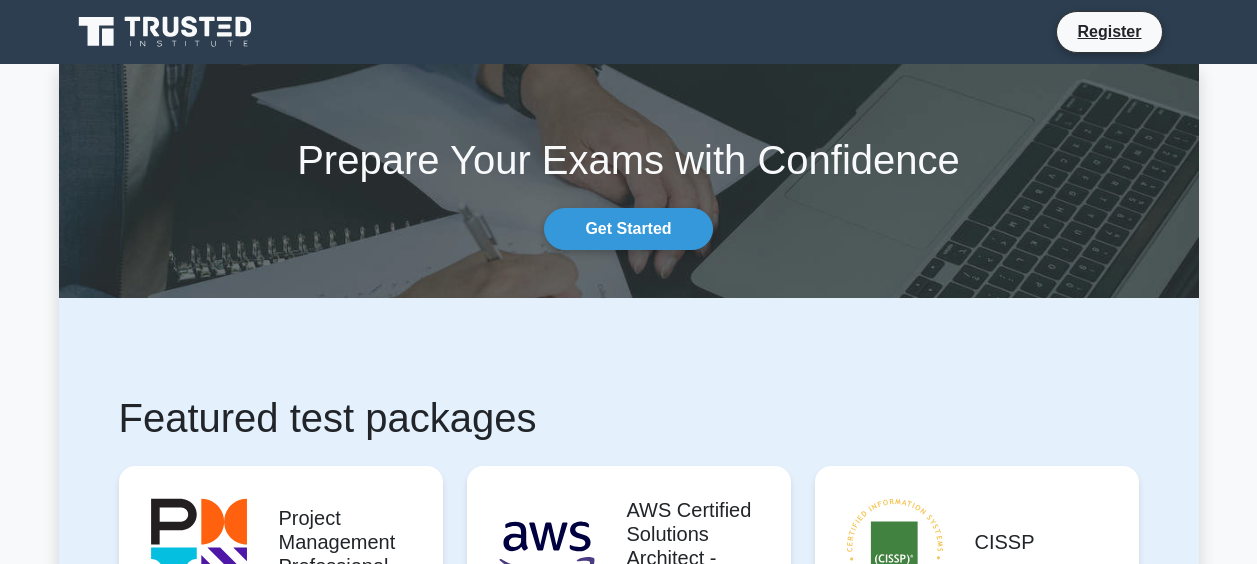 scroll, scrollTop: 0, scrollLeft: 0, axis: both 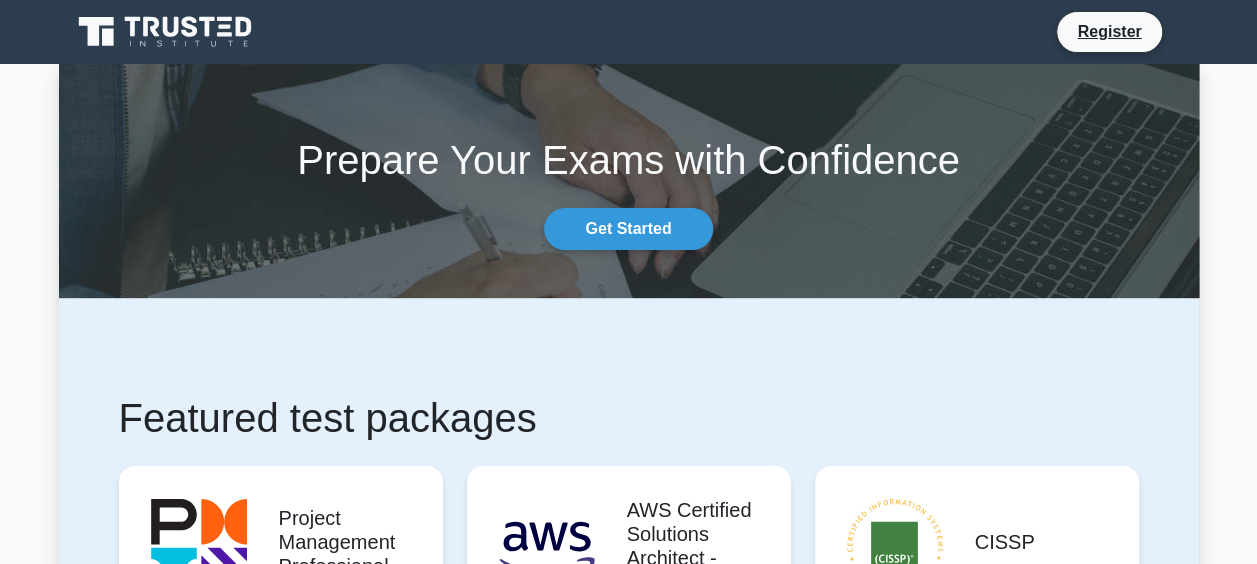 click on "Prepare Your Exams with Confidence
Get Started" at bounding box center [629, 181] 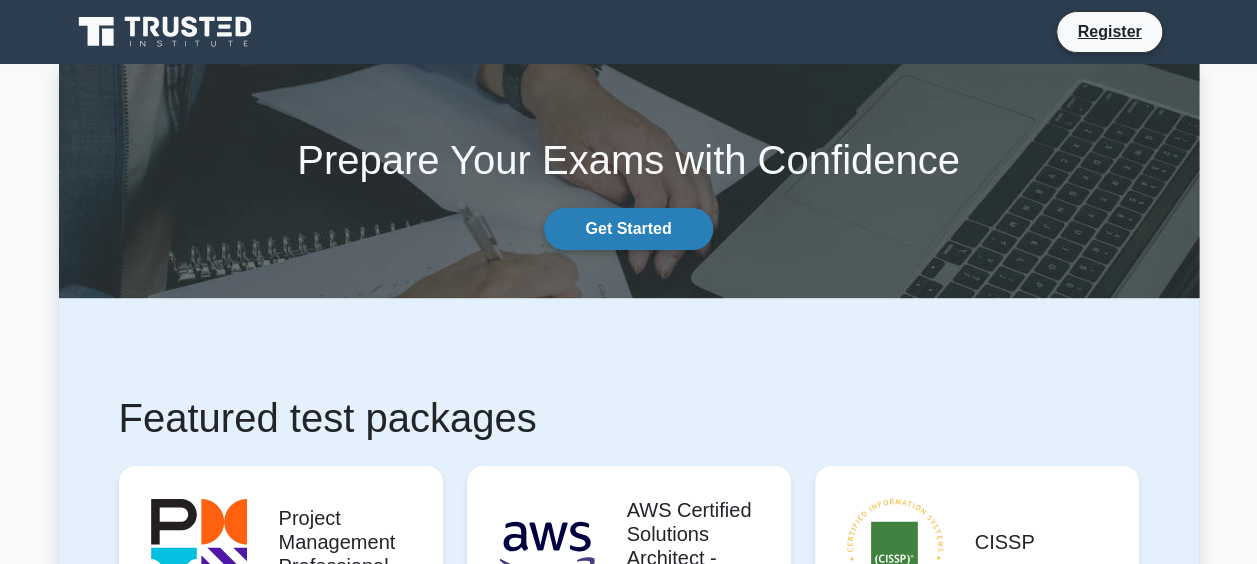 click on "Get Started" at bounding box center [628, 229] 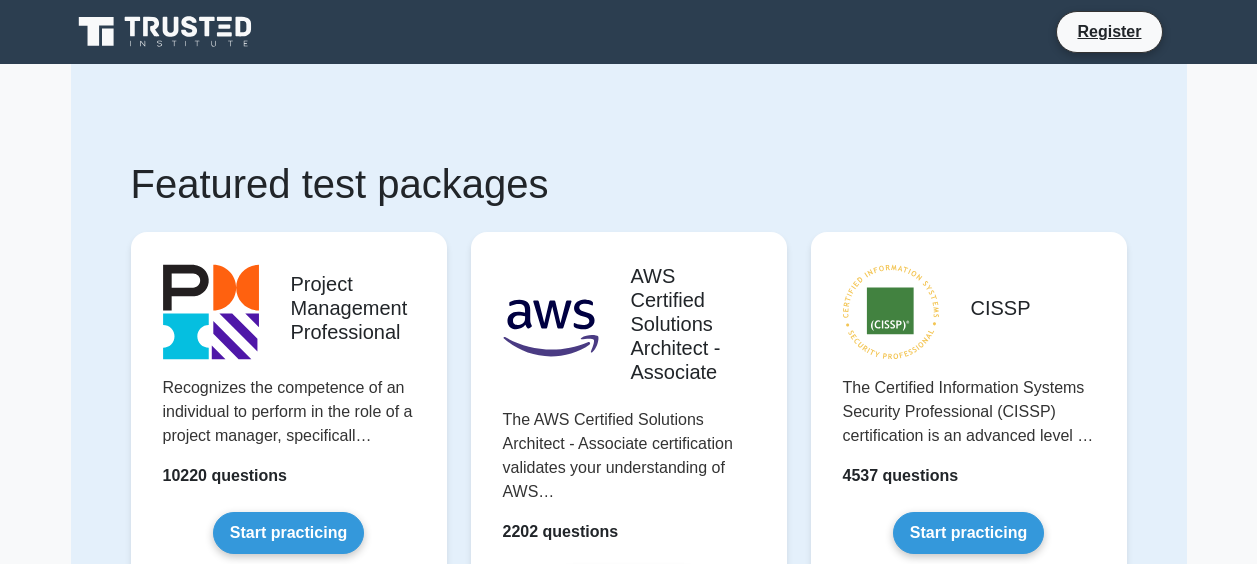 scroll, scrollTop: 0, scrollLeft: 0, axis: both 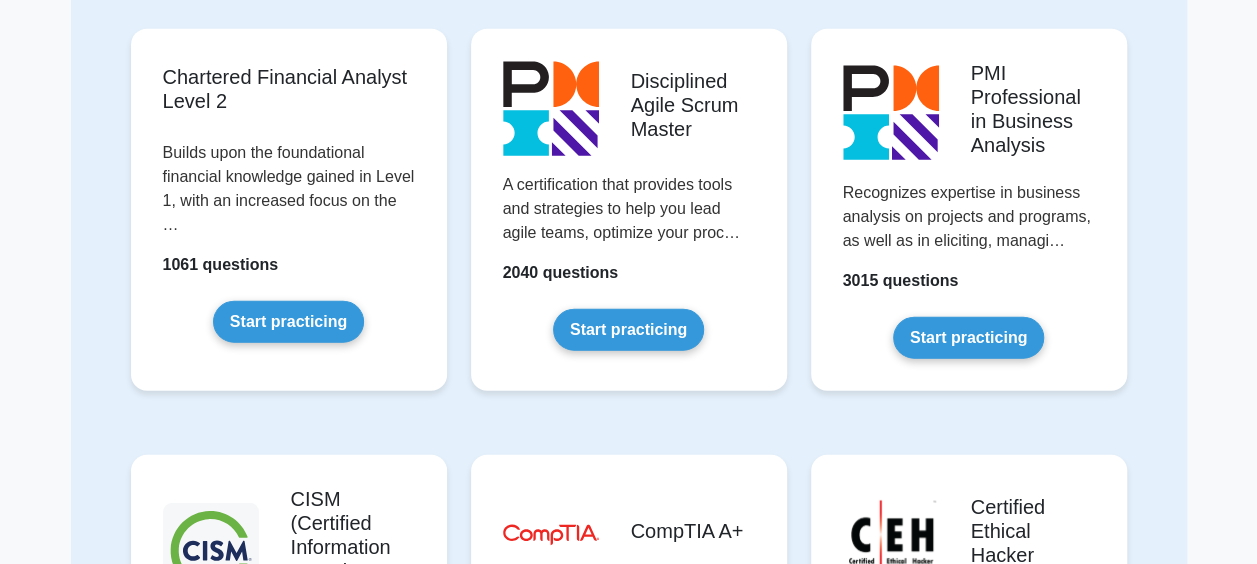 click on "Start practicing" at bounding box center [968, 338] 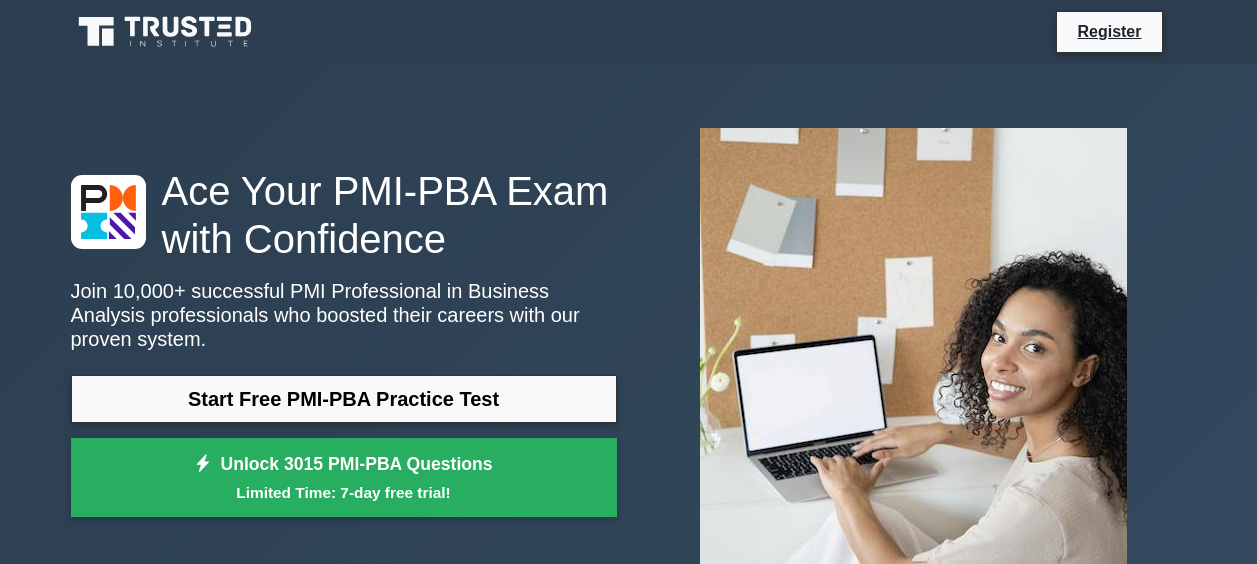 scroll, scrollTop: 0, scrollLeft: 0, axis: both 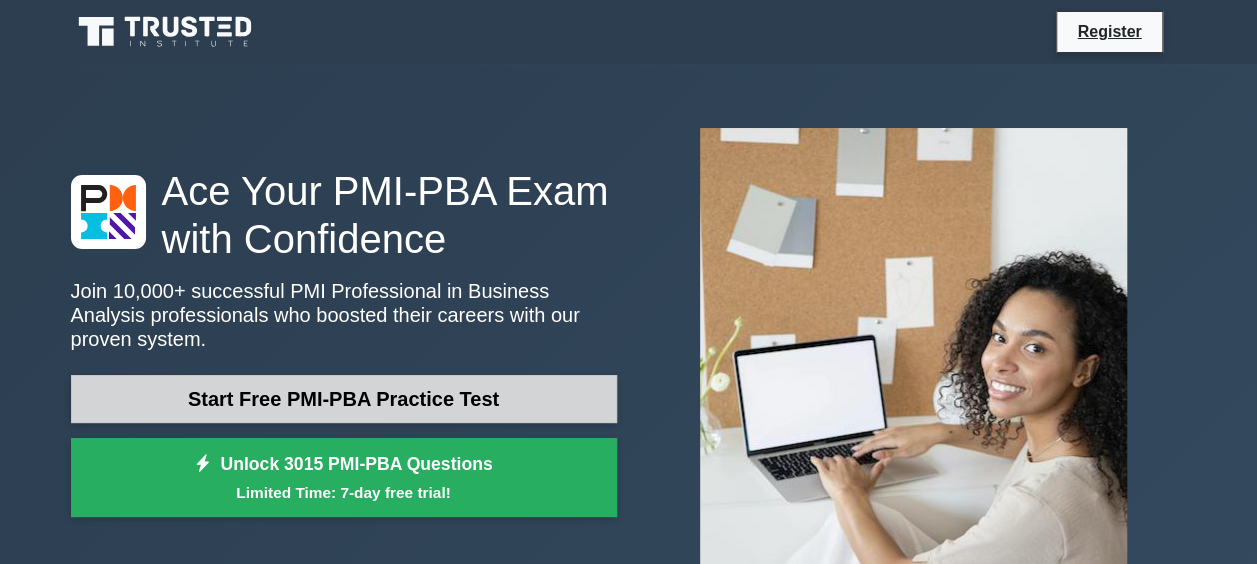 click on "Start Free PMI-PBA Practice Test" at bounding box center [344, 399] 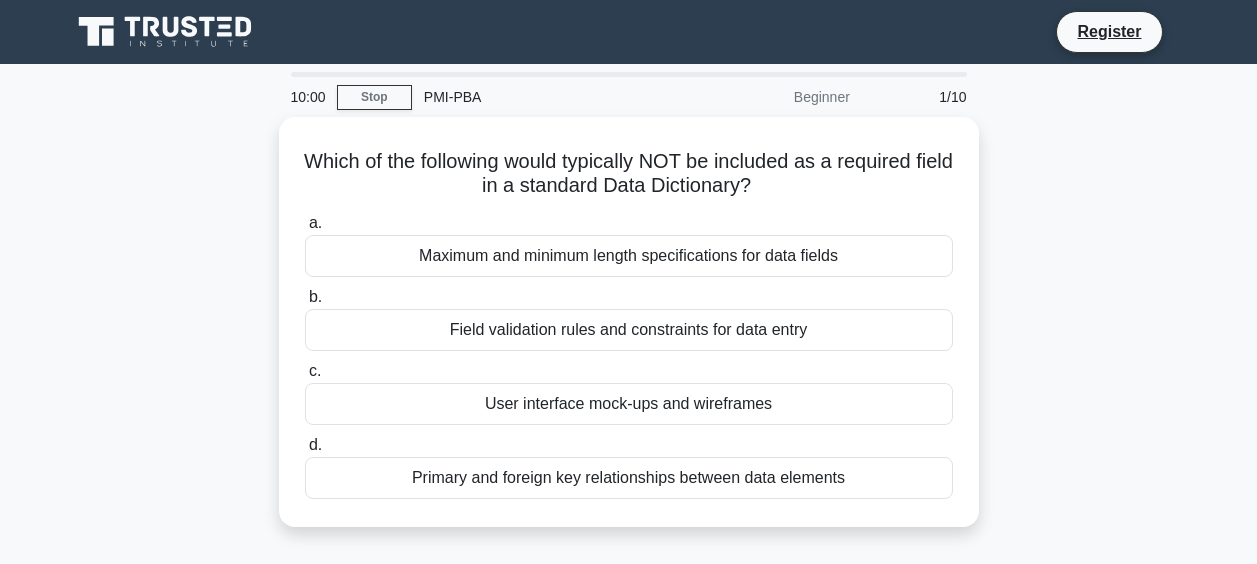 scroll, scrollTop: 0, scrollLeft: 0, axis: both 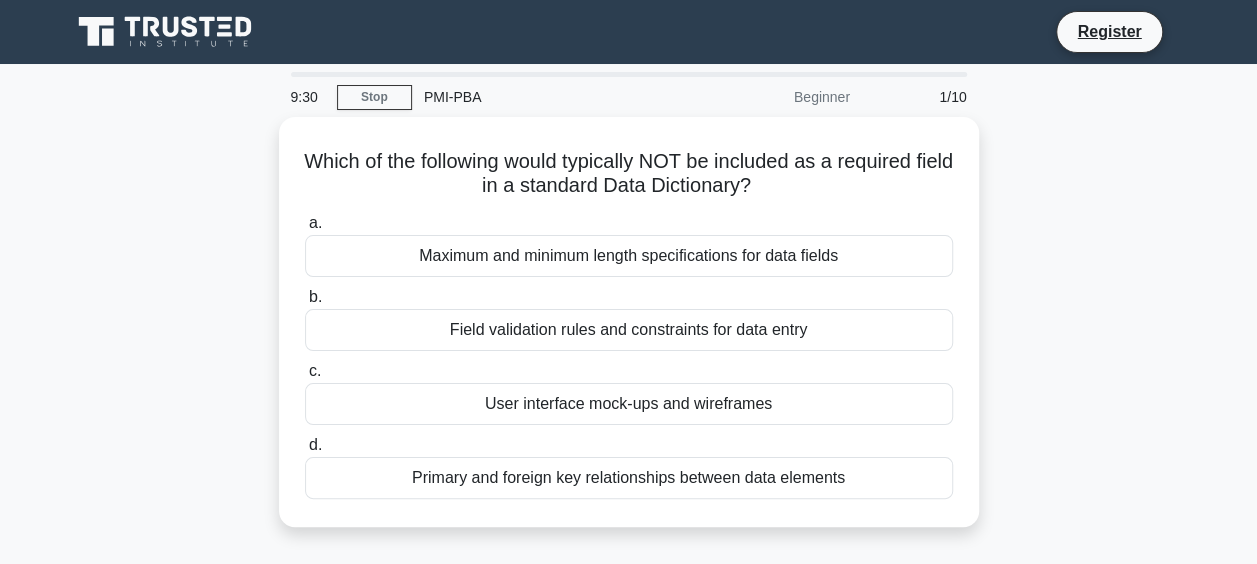click on "User interface mock-ups and wireframes" at bounding box center (629, 404) 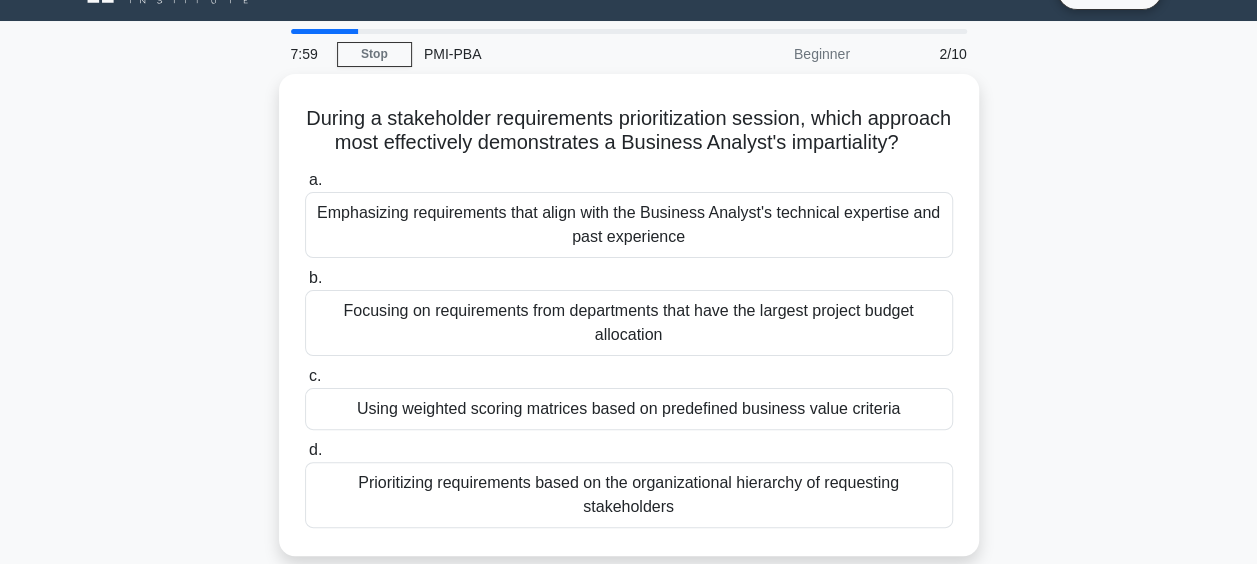 scroll, scrollTop: 42, scrollLeft: 0, axis: vertical 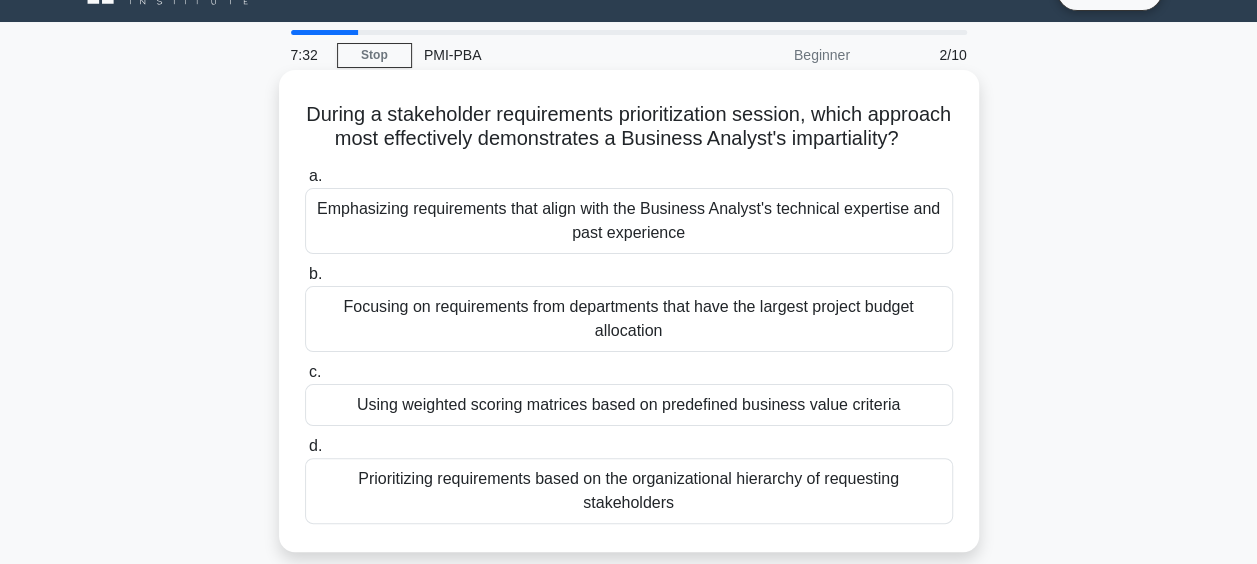 click on "Using weighted scoring matrices based on predefined business value criteria" at bounding box center (629, 405) 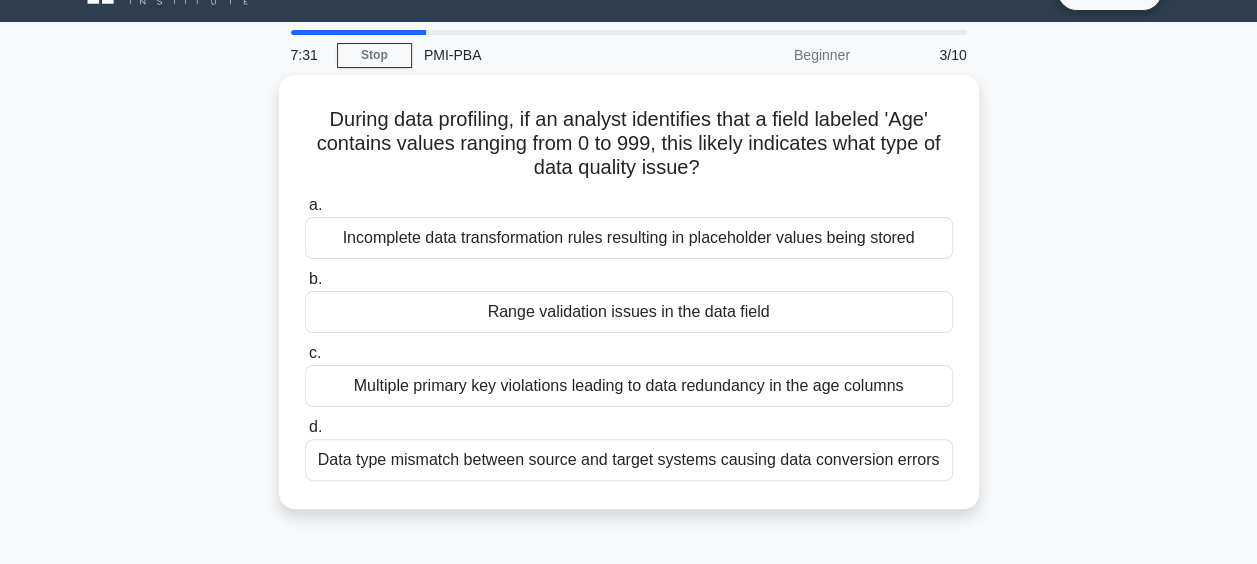 scroll, scrollTop: 0, scrollLeft: 0, axis: both 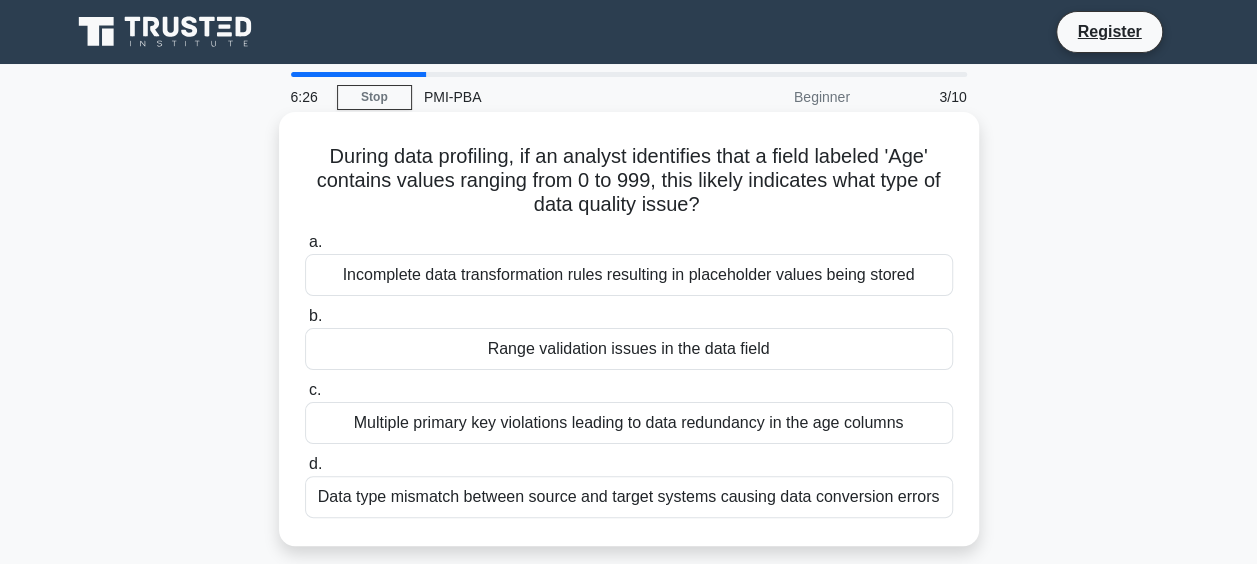 click on "Range validation issues in the data field" at bounding box center (629, 349) 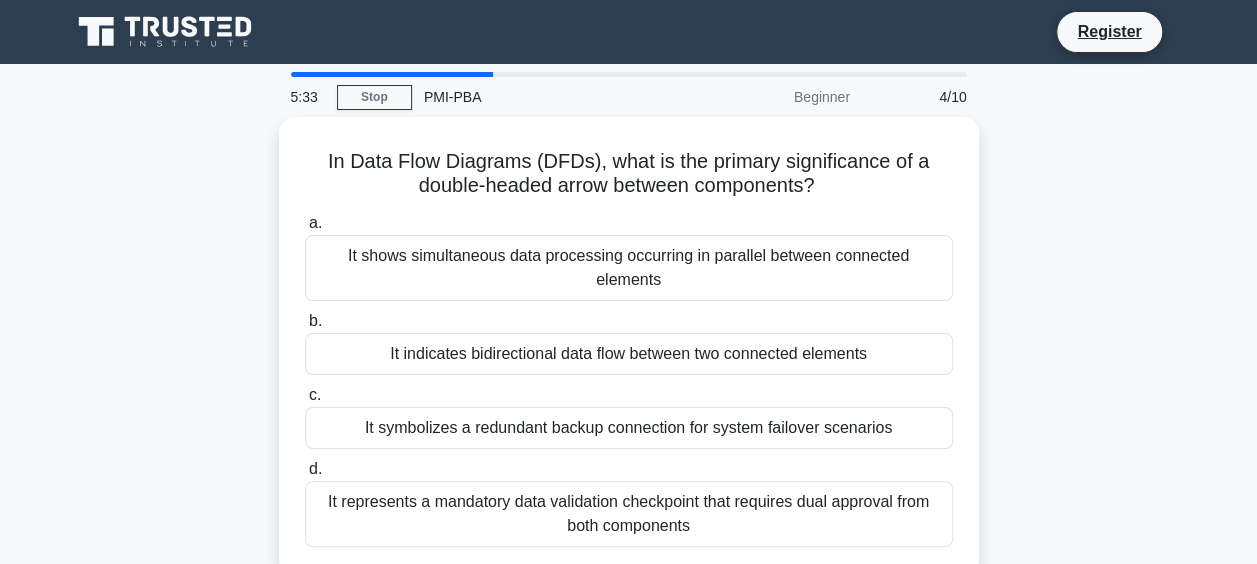 click on "It indicates bidirectional data flow between two connected elements" at bounding box center [629, 354] 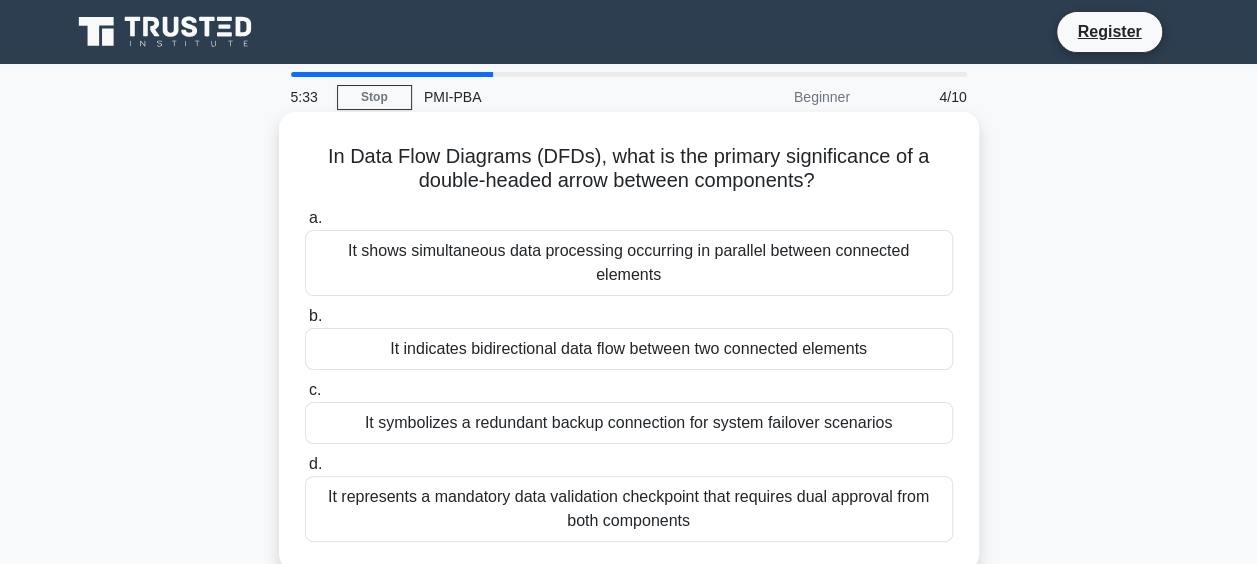 click on "b.
It indicates bidirectional data flow between two connected elements" at bounding box center [305, 316] 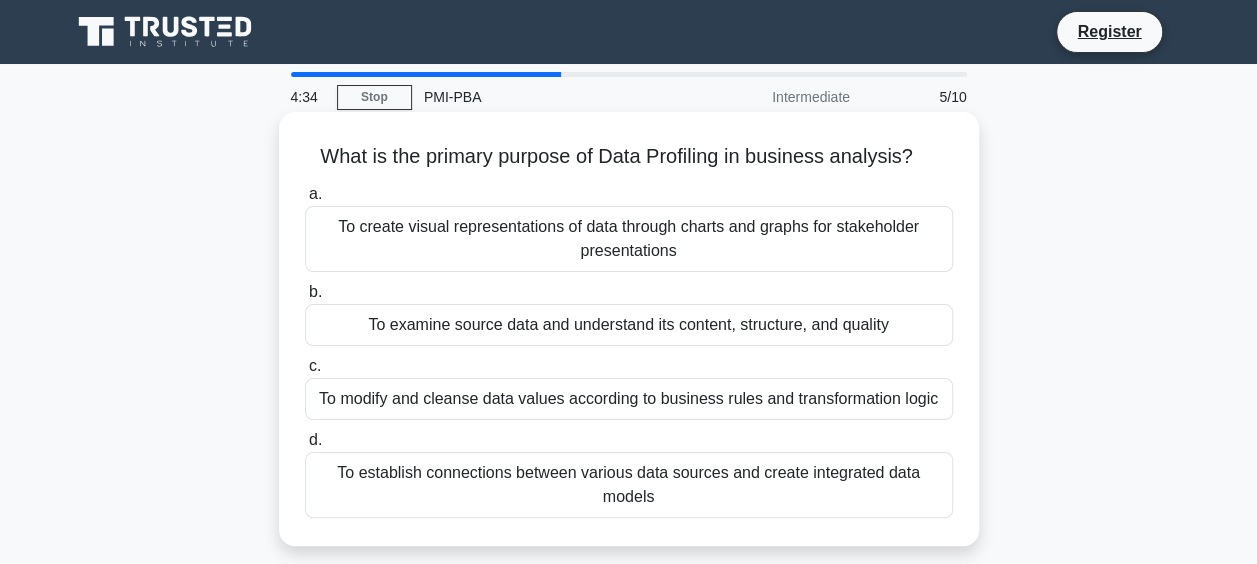 click on "To establish connections between various data sources and create integrated data models" at bounding box center [629, 485] 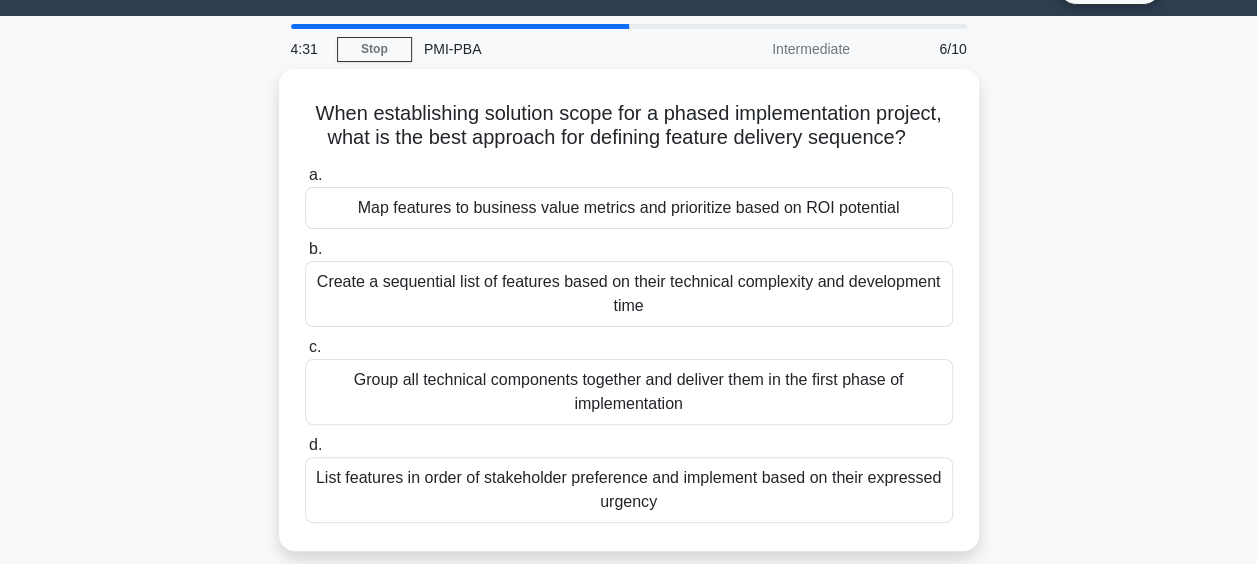 scroll, scrollTop: 72, scrollLeft: 0, axis: vertical 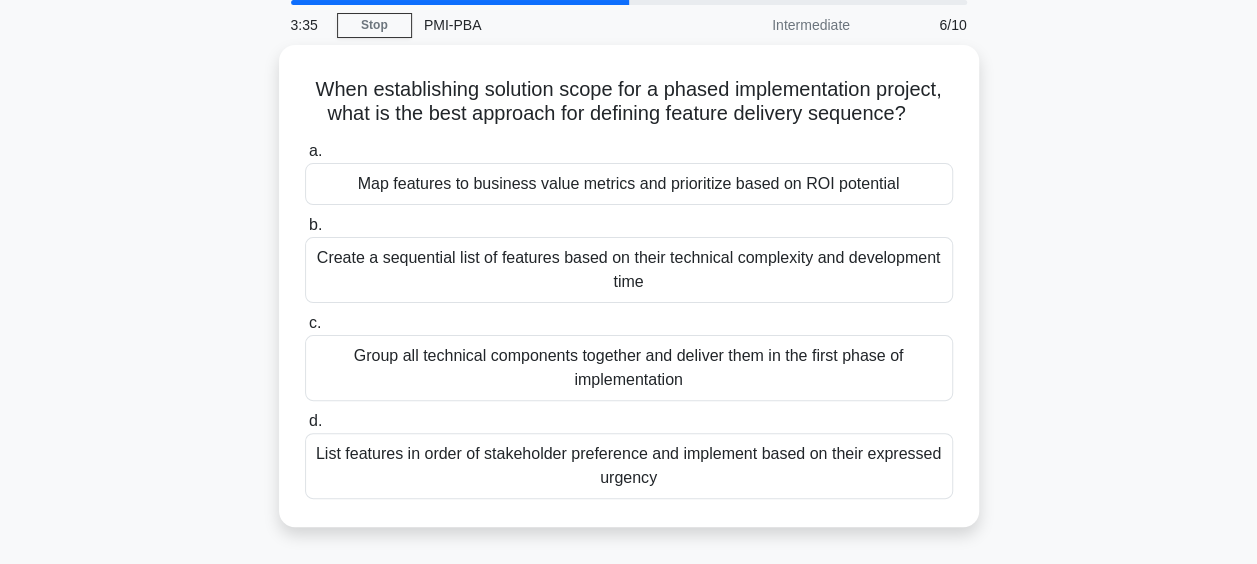 click on "List features in order of stakeholder preference and implement based on their expressed urgency" at bounding box center [629, 466] 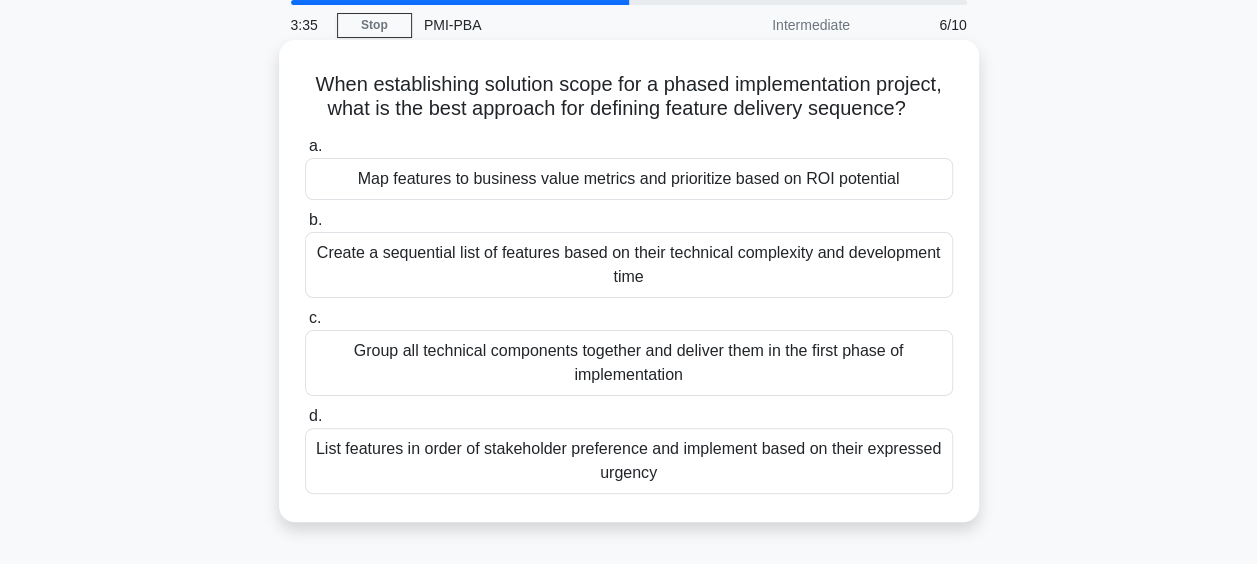 click on "d.
List features in order of stakeholder preference and implement based on their expressed urgency" at bounding box center [305, 416] 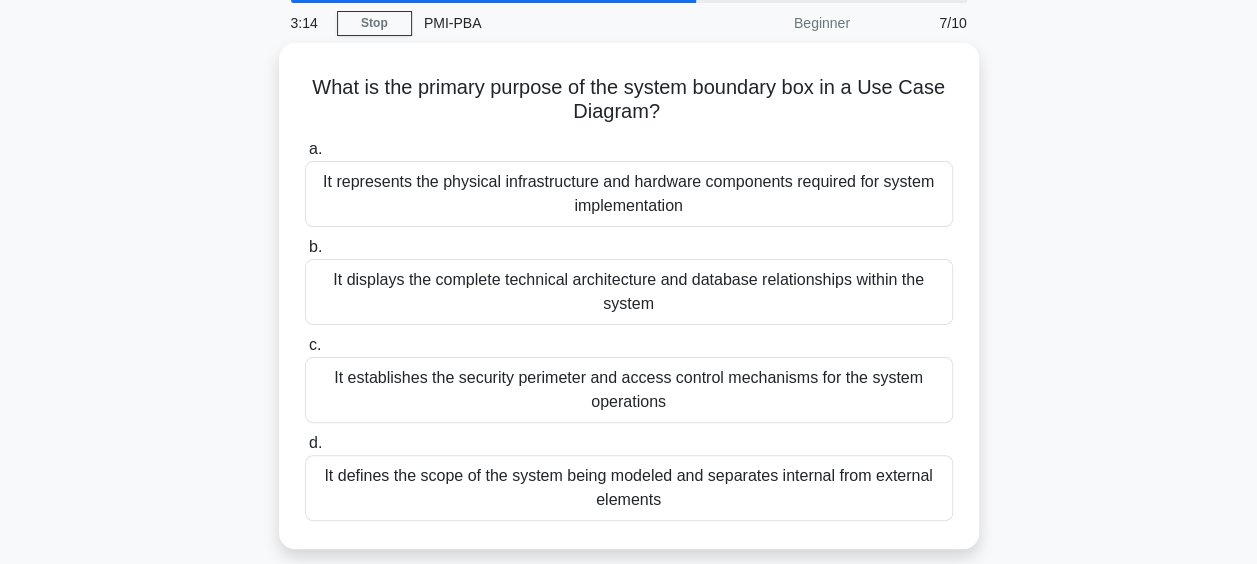 scroll, scrollTop: 76, scrollLeft: 0, axis: vertical 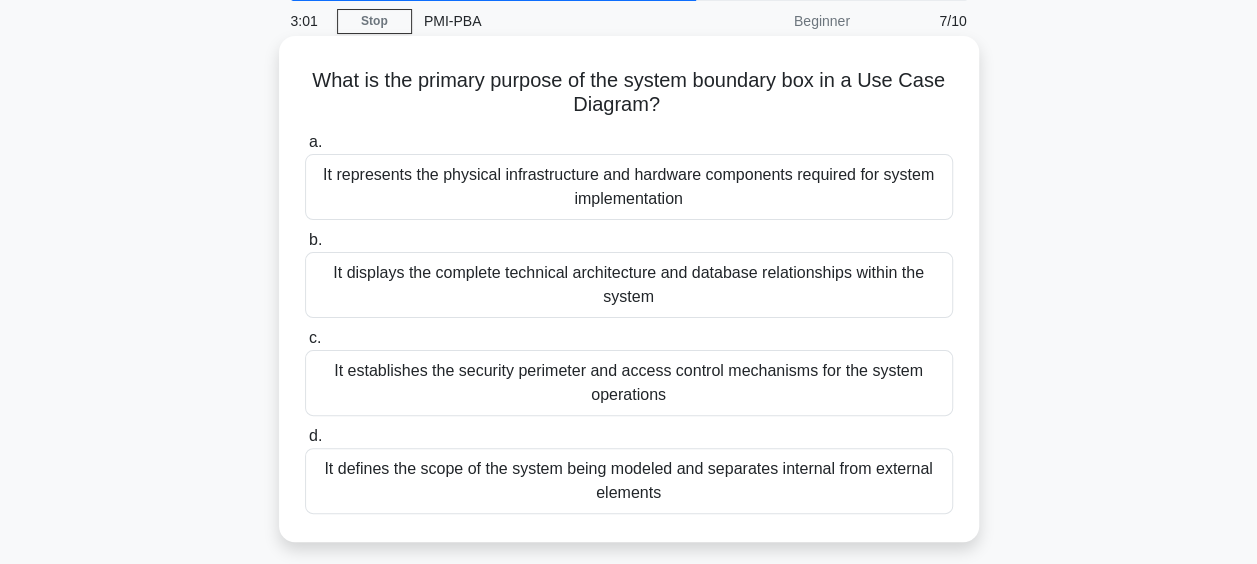 click on "It defines the scope of the system being modeled and separates internal from external elements" at bounding box center [629, 481] 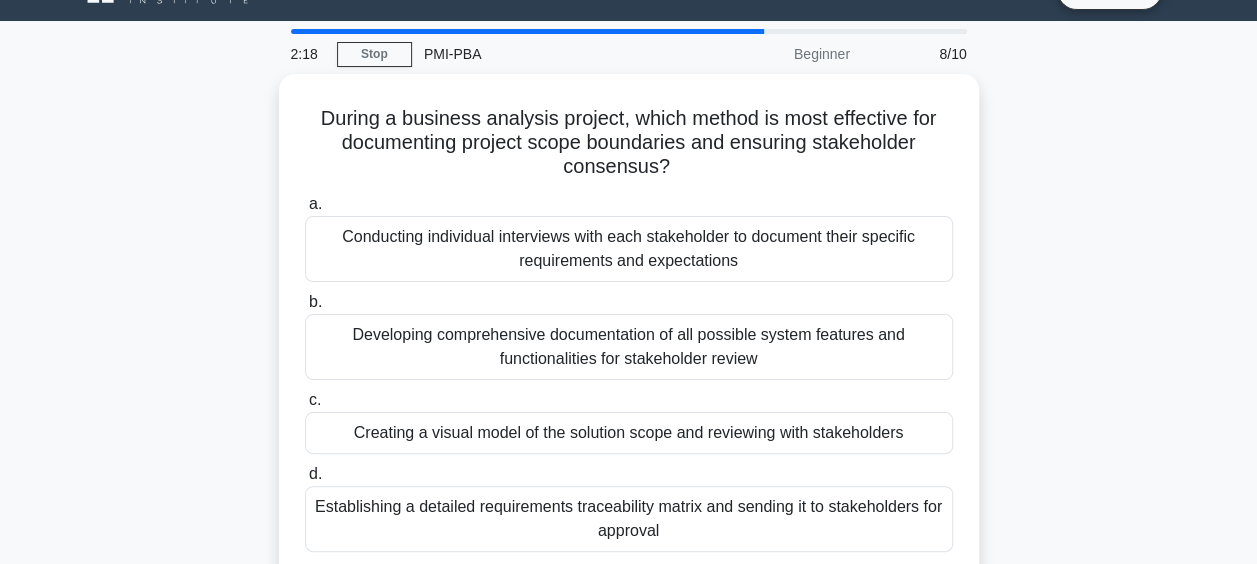 scroll, scrollTop: 42, scrollLeft: 0, axis: vertical 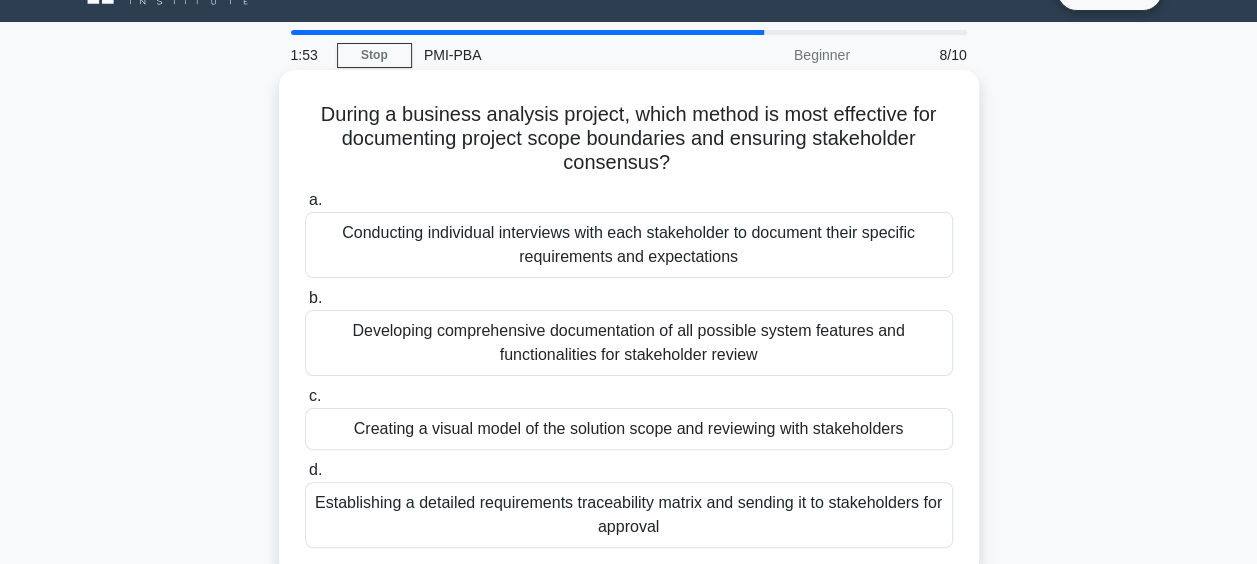 click on "Developing comprehensive documentation of all possible system features and functionalities for stakeholder review" at bounding box center [629, 343] 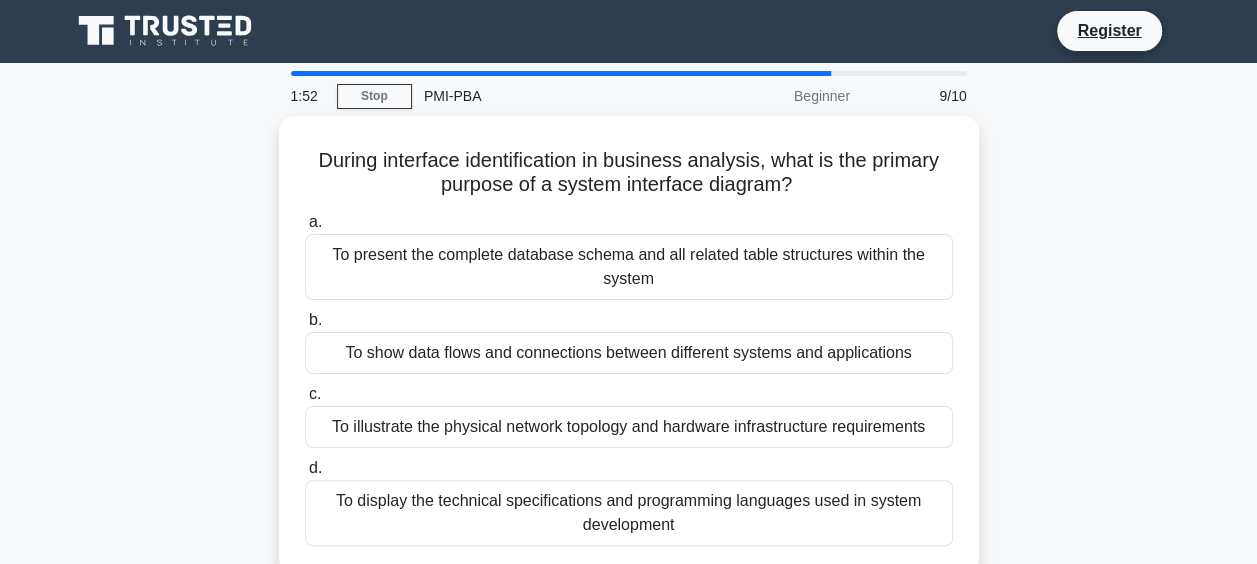 scroll, scrollTop: 0, scrollLeft: 0, axis: both 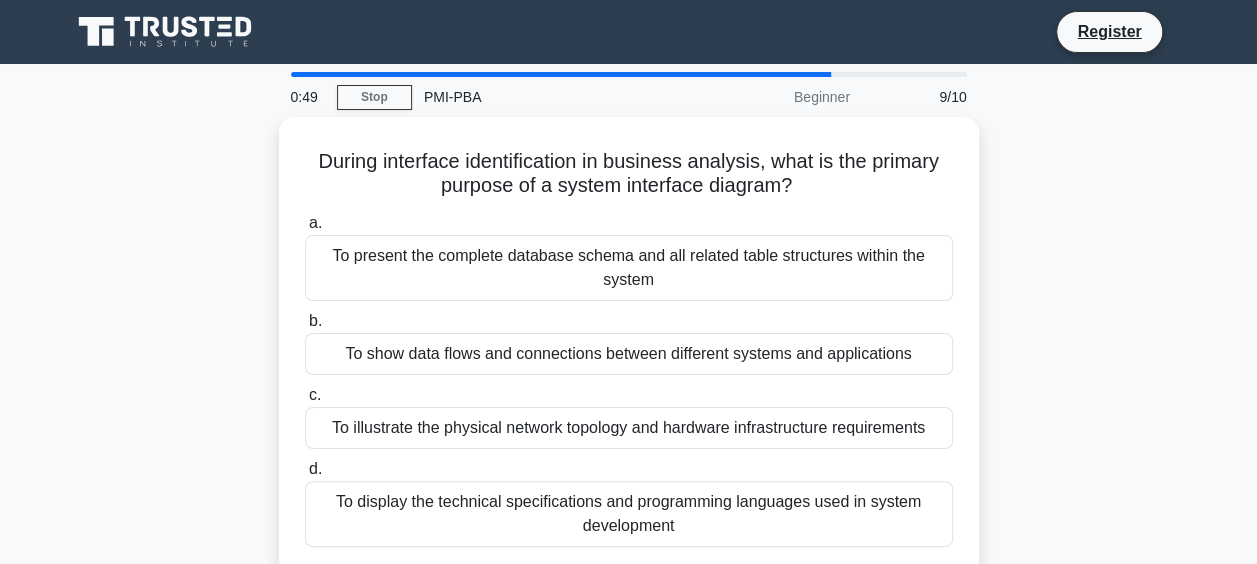 click on "To illustrate the physical network topology and hardware infrastructure requirements" at bounding box center [629, 428] 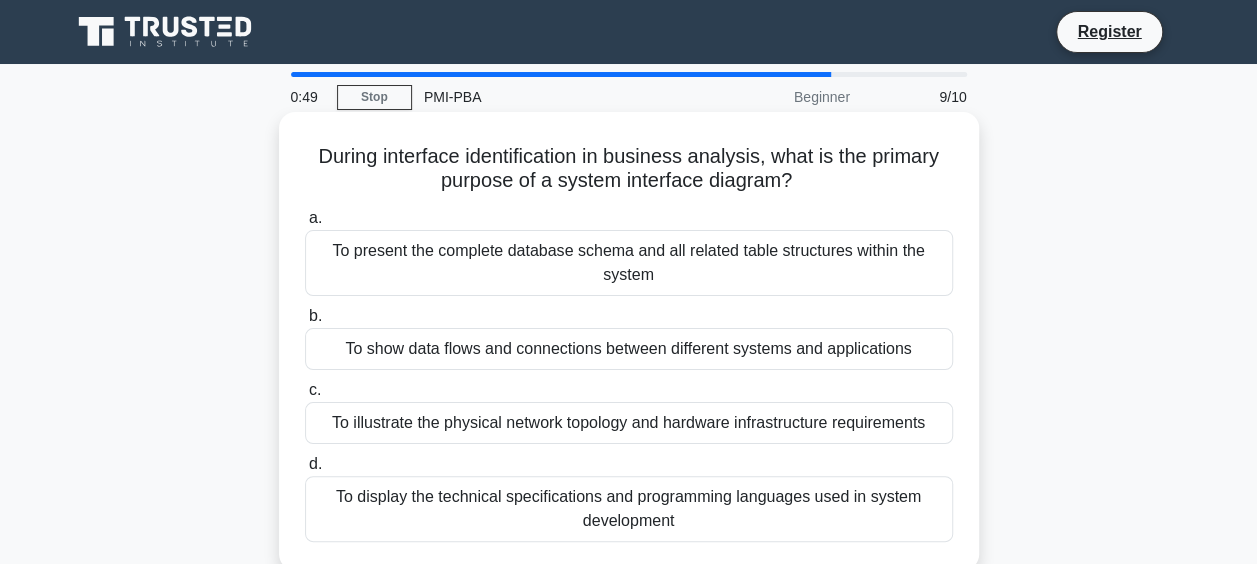 click on "c.
To illustrate the physical network topology and hardware infrastructure requirements" at bounding box center [305, 390] 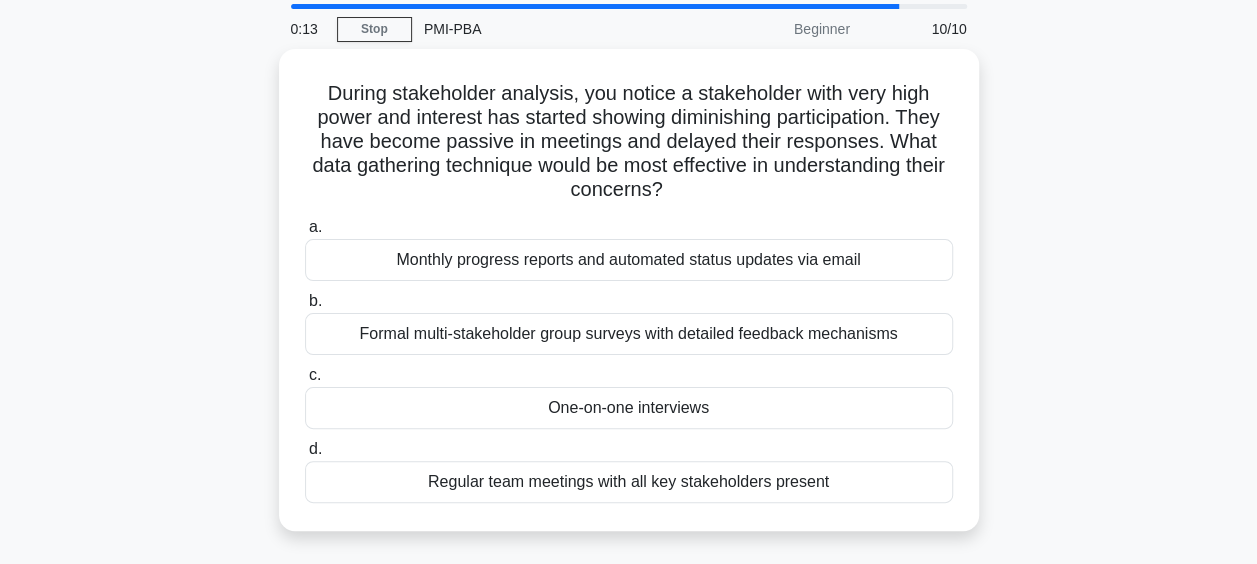 scroll, scrollTop: 68, scrollLeft: 0, axis: vertical 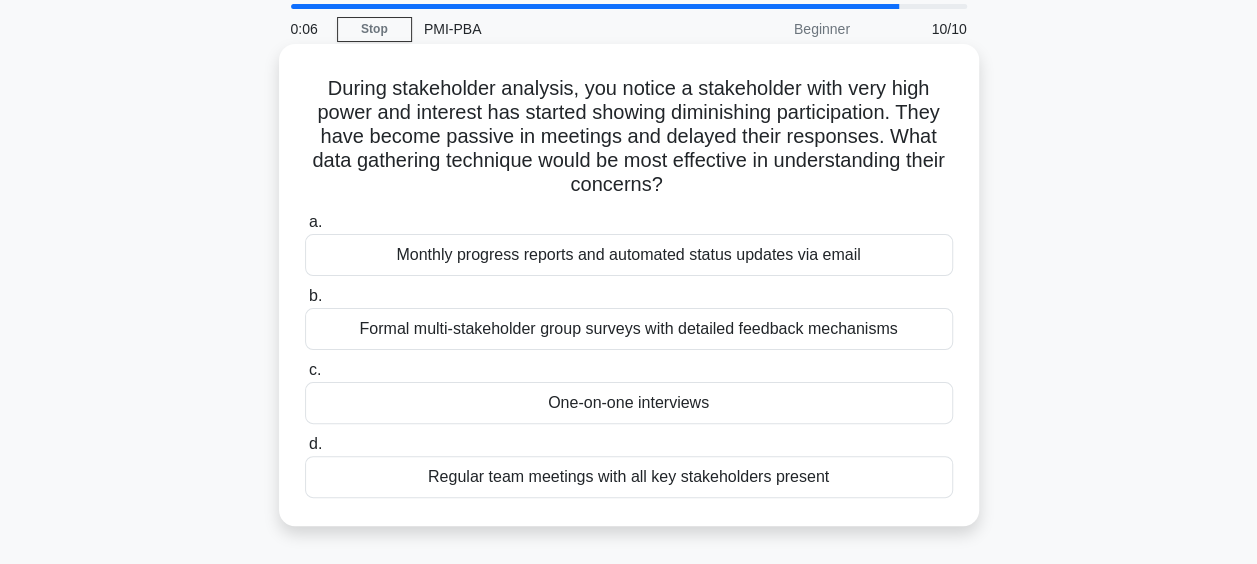 click on "One-on-one interviews" at bounding box center [629, 403] 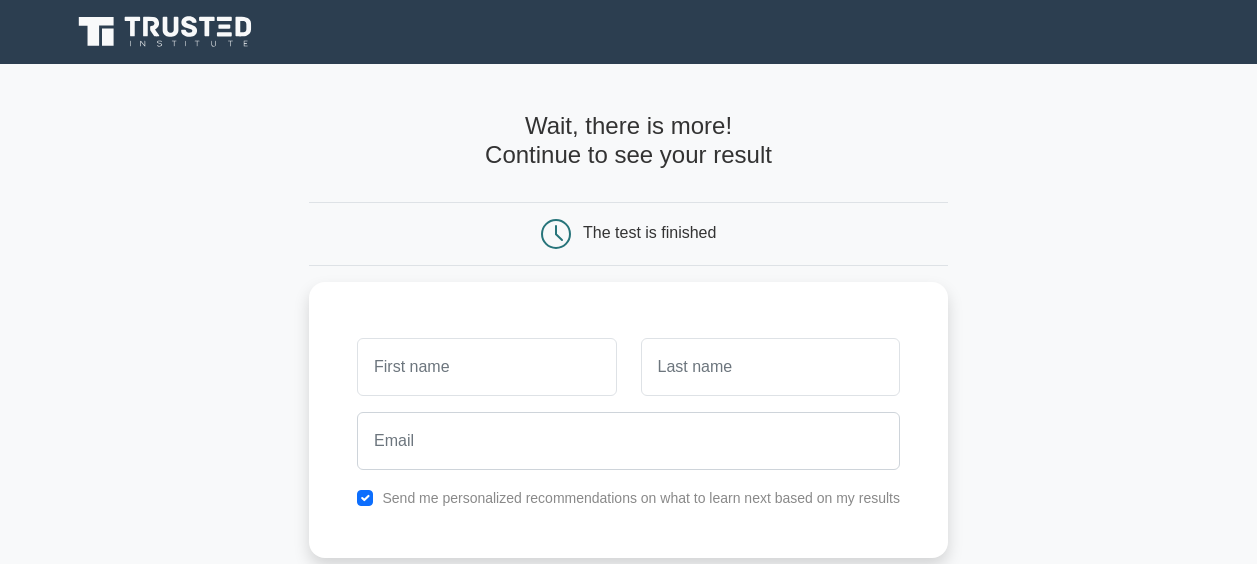 scroll, scrollTop: 0, scrollLeft: 0, axis: both 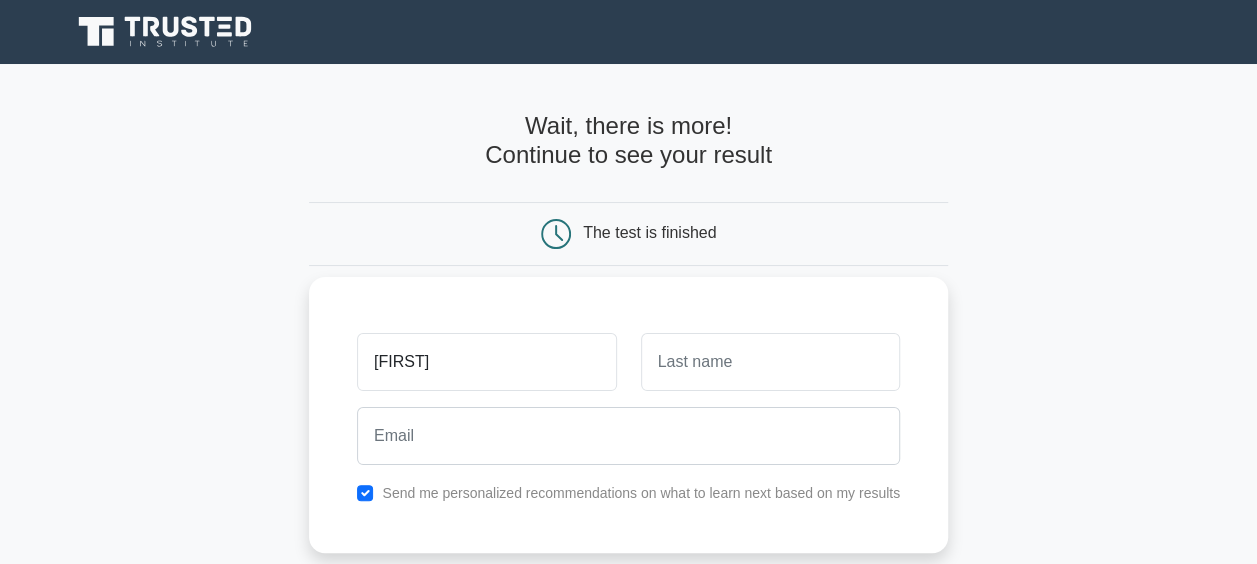 type on "[FIRST]" 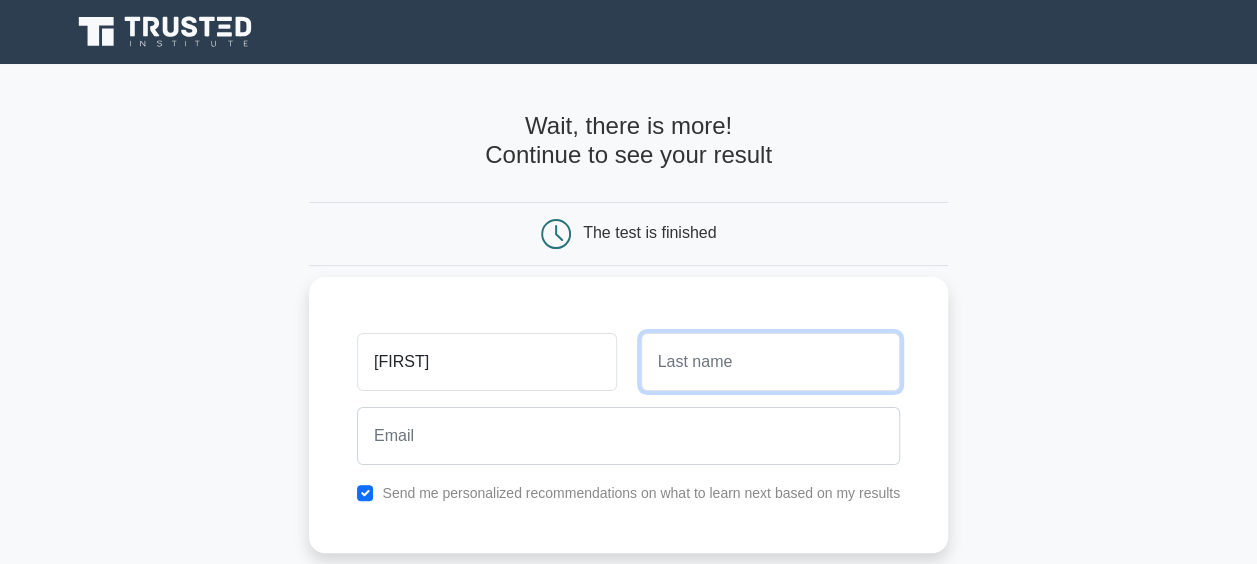 click at bounding box center (770, 362) 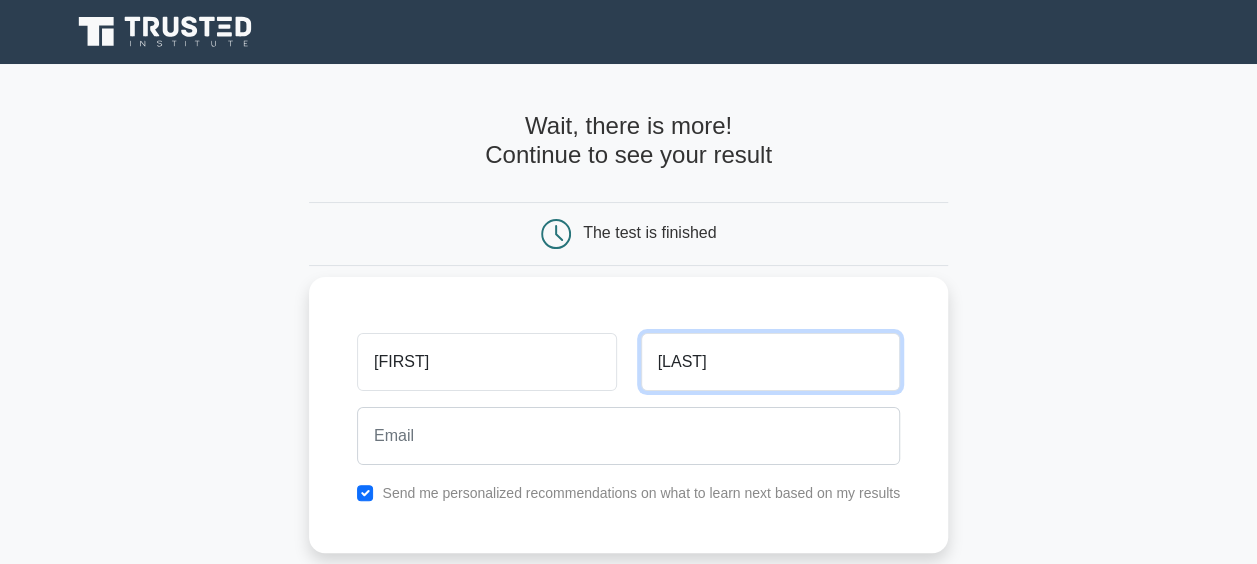 click on "Alghamdy" at bounding box center [770, 362] 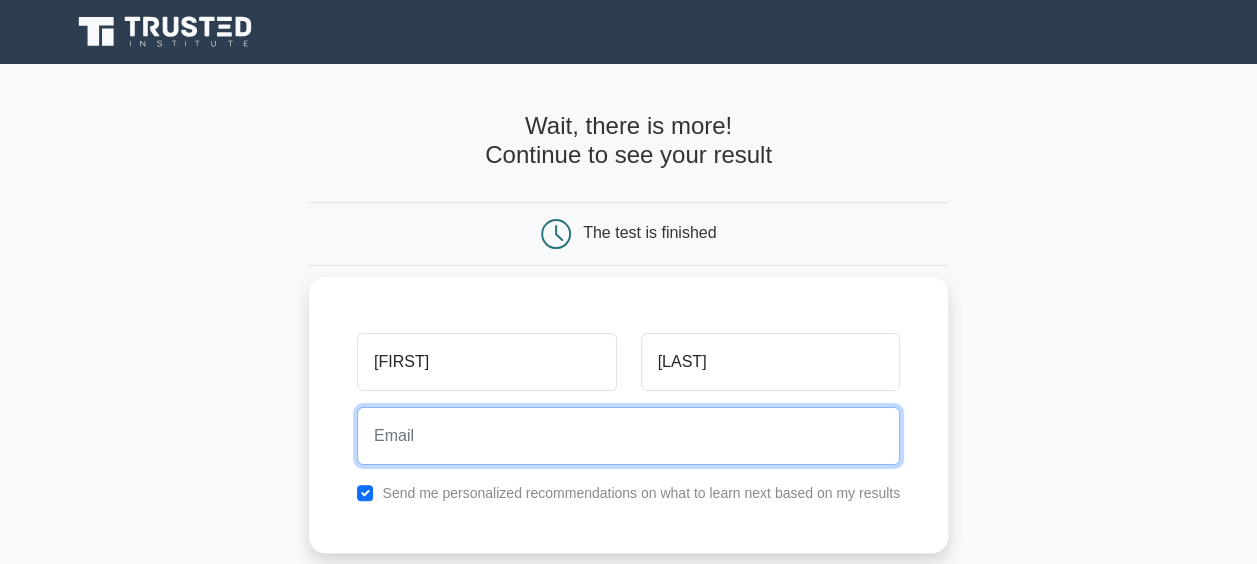 click at bounding box center [628, 436] 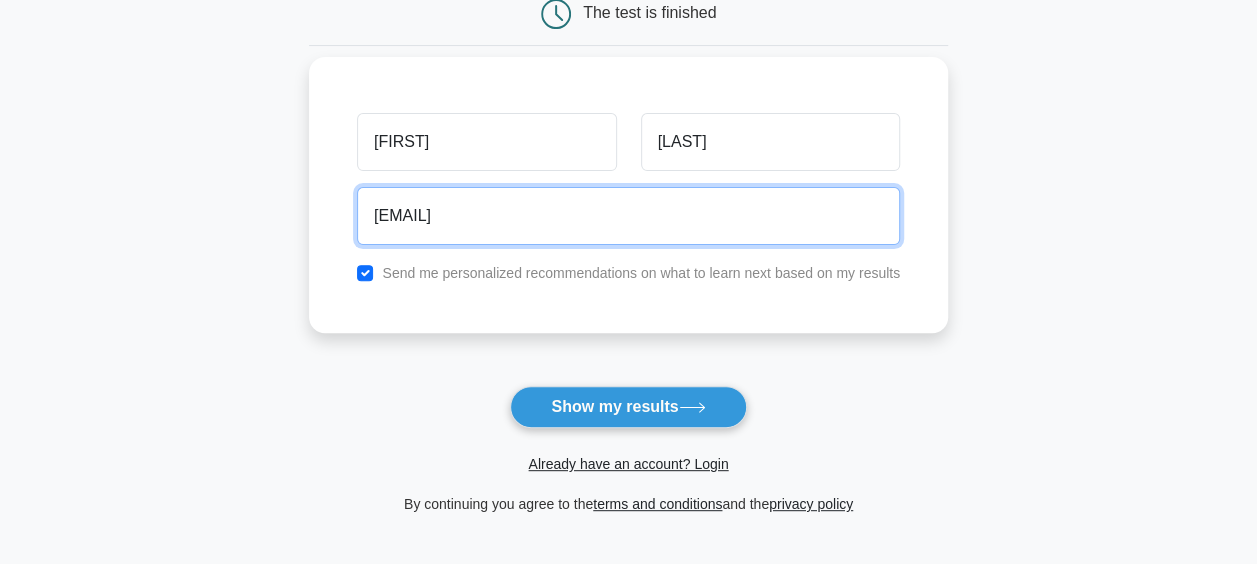 scroll, scrollTop: 227, scrollLeft: 0, axis: vertical 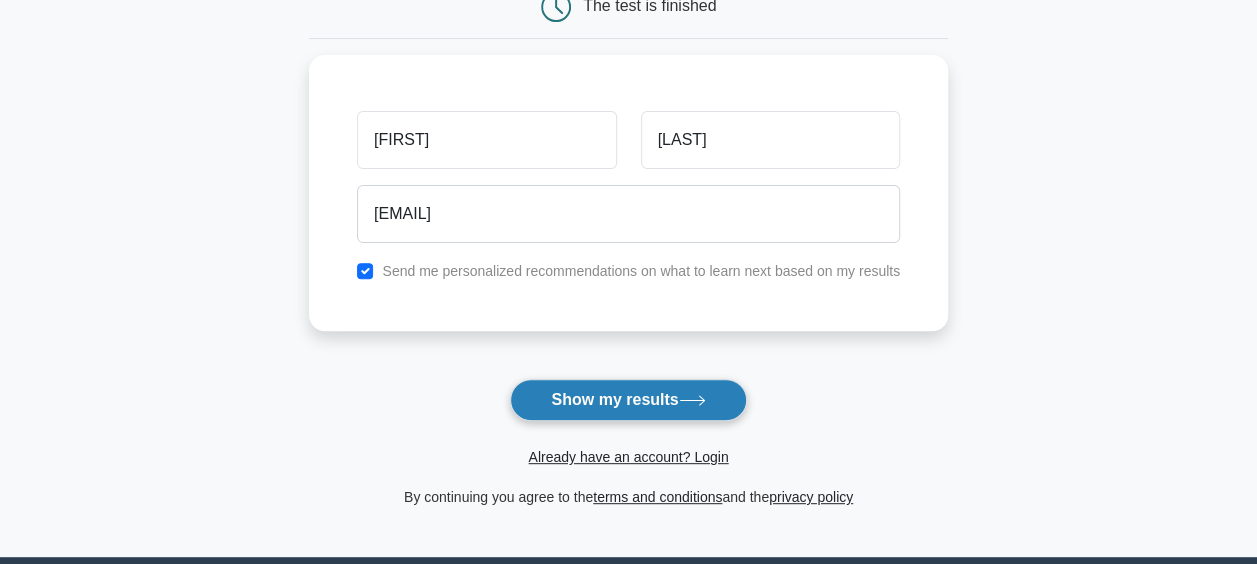 click on "Show my results" at bounding box center [628, 400] 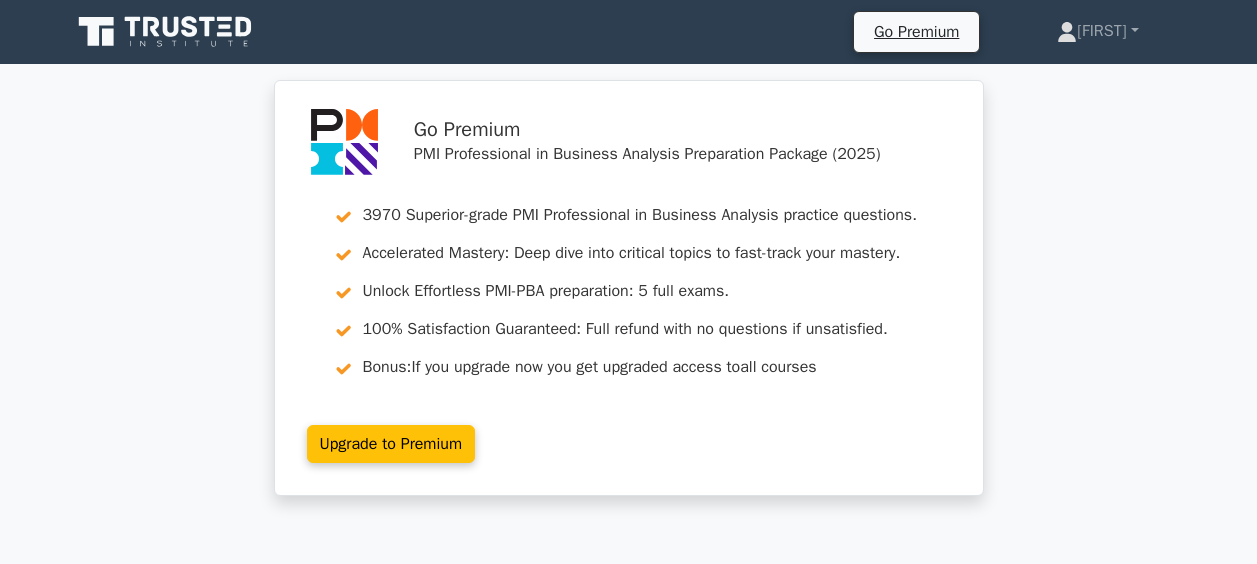 scroll, scrollTop: 0, scrollLeft: 0, axis: both 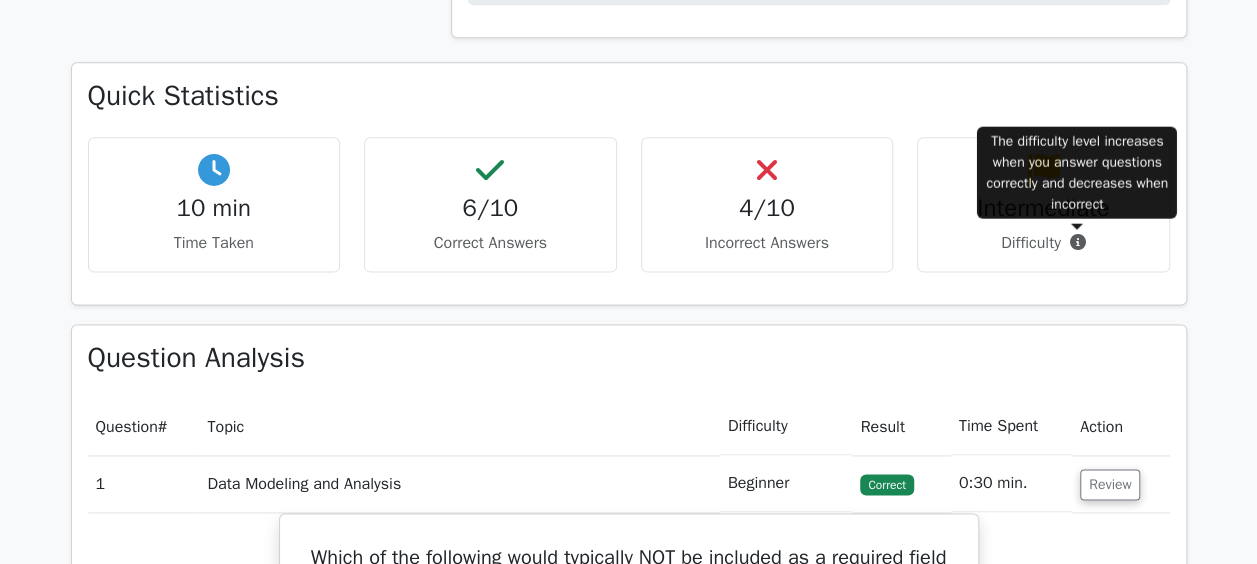 click on "Question Analysis" at bounding box center [629, 358] 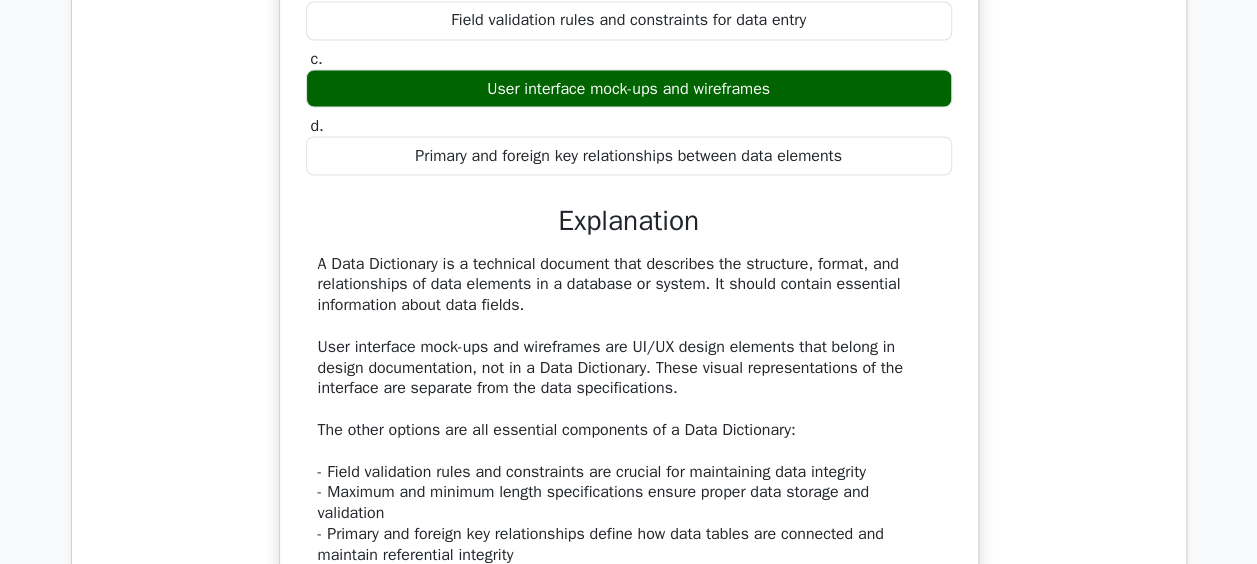 scroll, scrollTop: 1876, scrollLeft: 0, axis: vertical 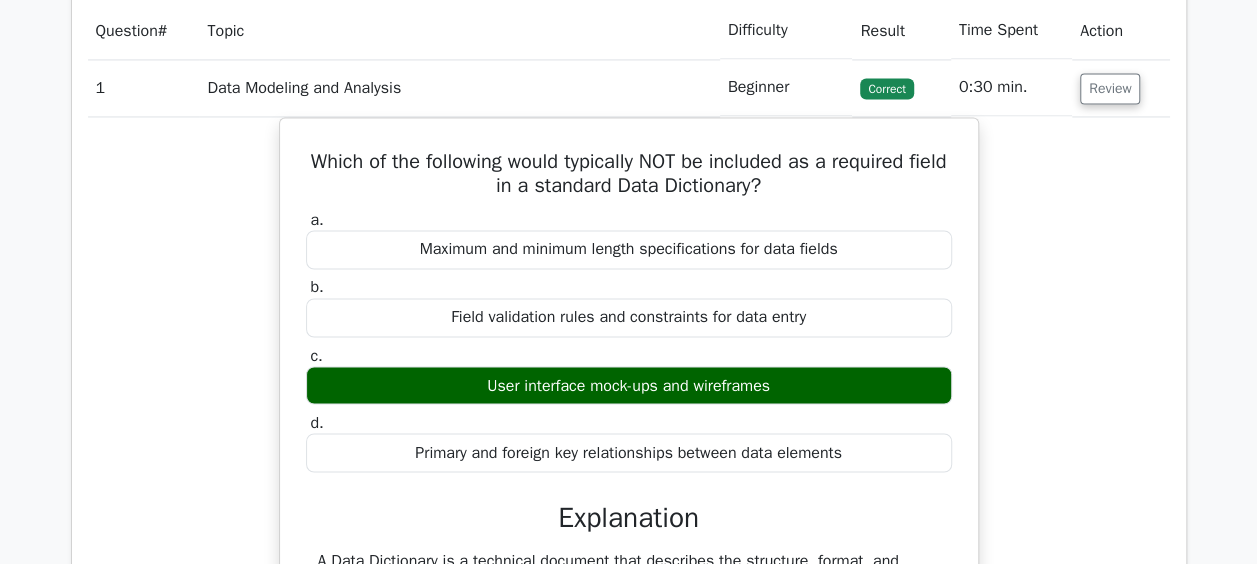click on "Review" at bounding box center [1121, 87] 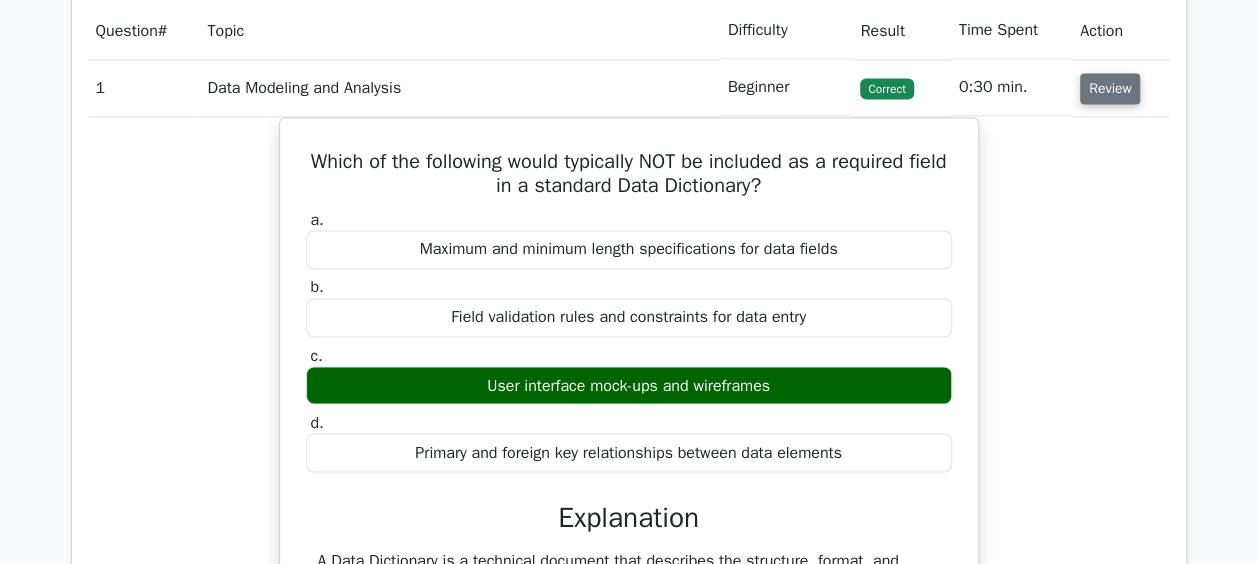click on "Review" at bounding box center [1110, 88] 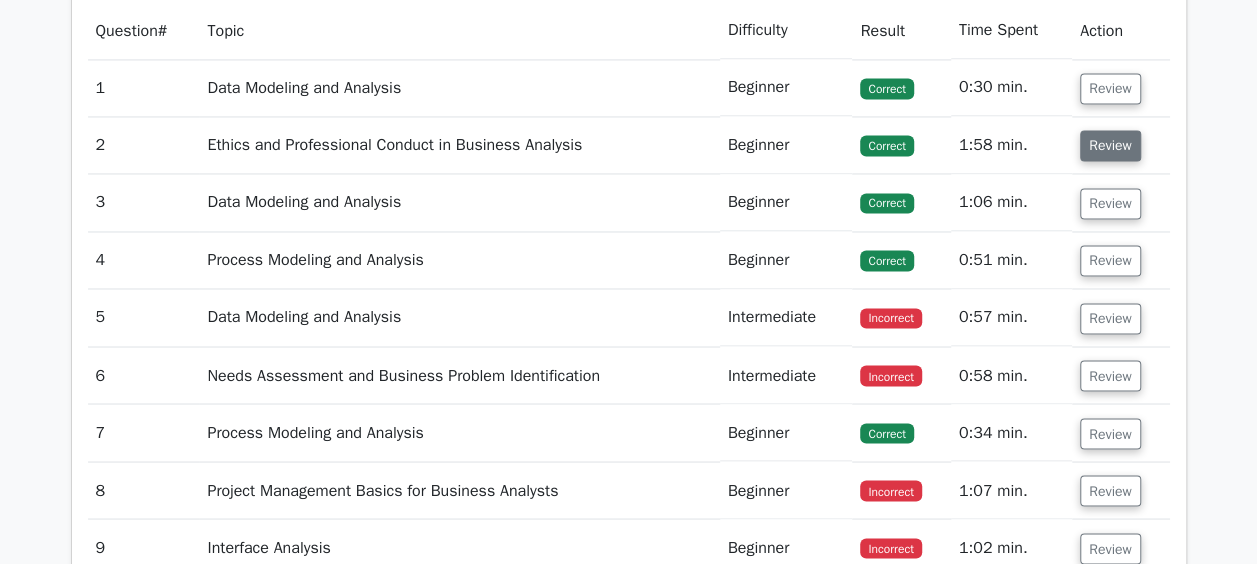 click on "Review" at bounding box center [1110, 145] 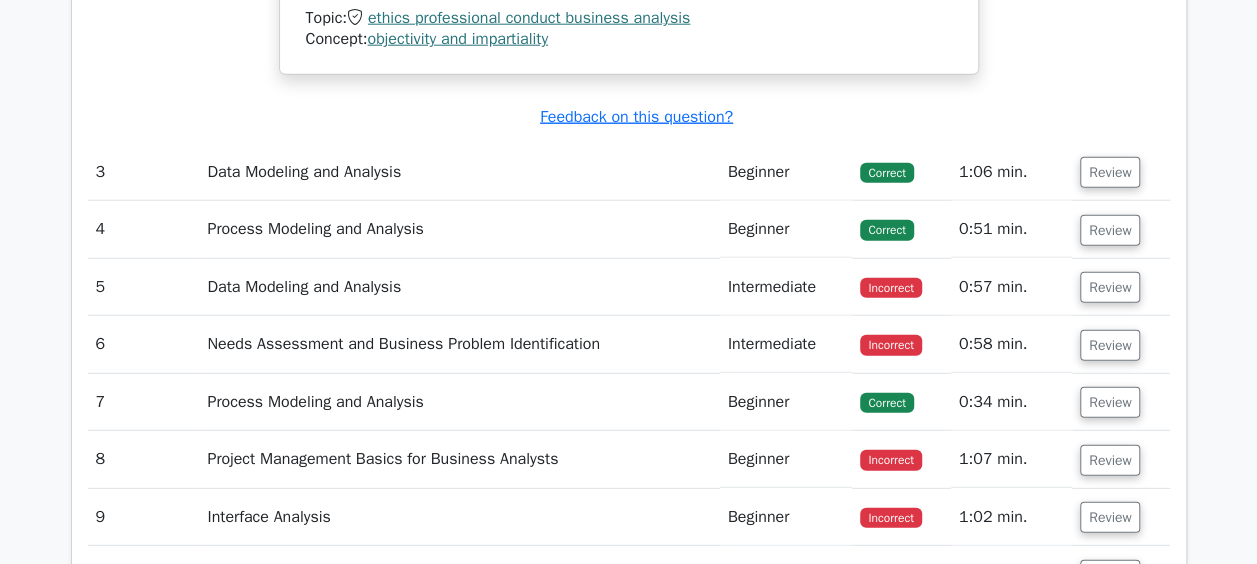scroll, scrollTop: 2555, scrollLeft: 0, axis: vertical 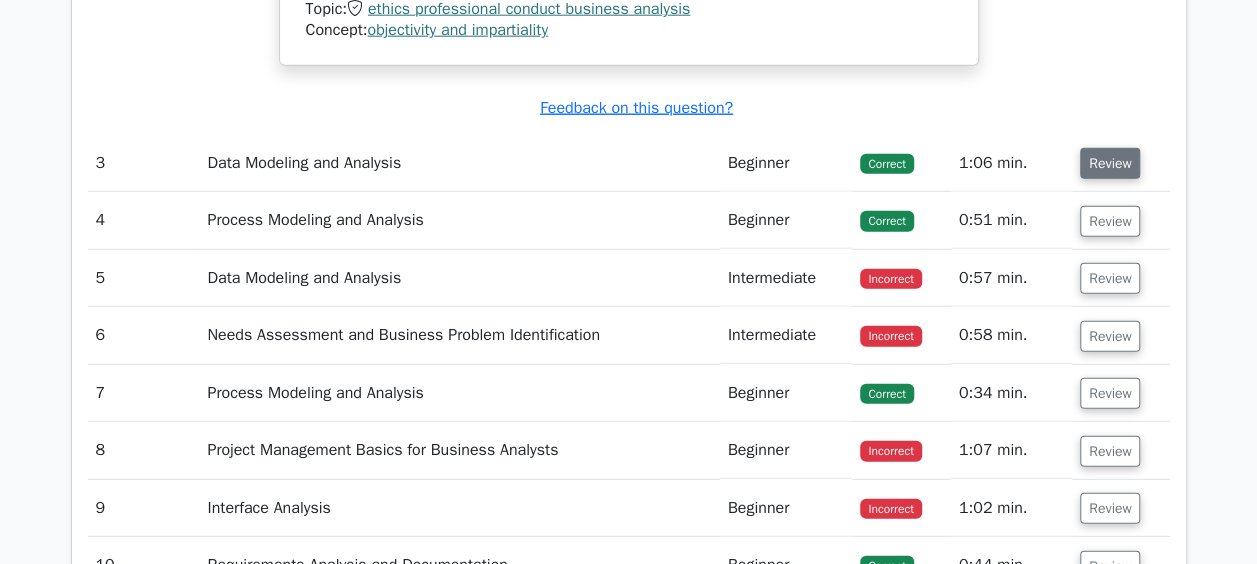 click on "Review" at bounding box center [1110, 163] 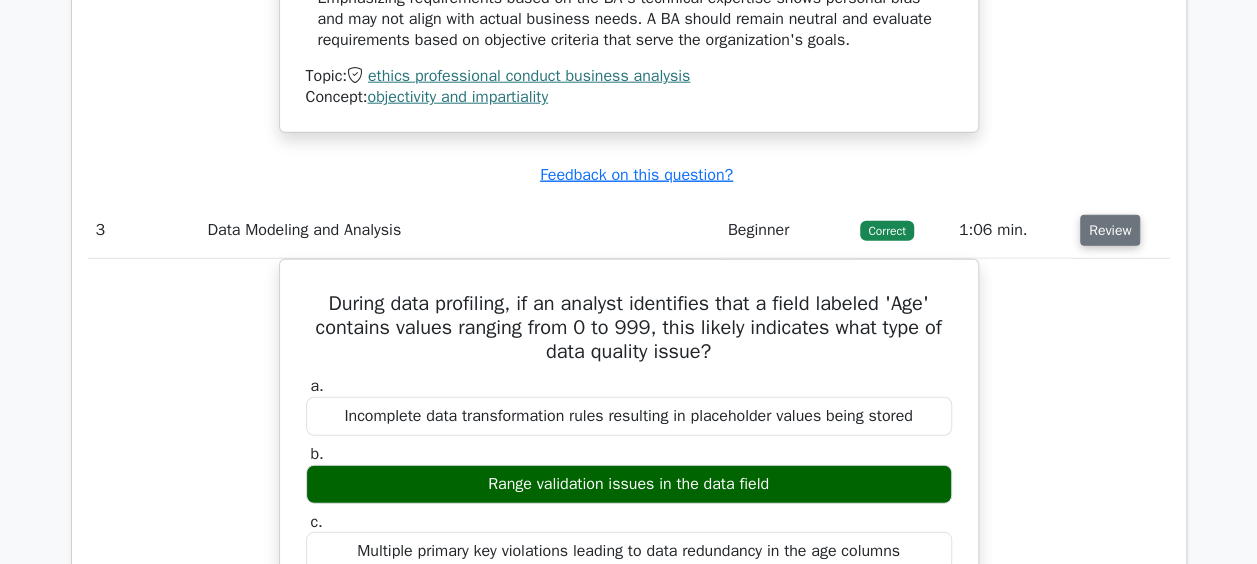 scroll, scrollTop: 2486, scrollLeft: 0, axis: vertical 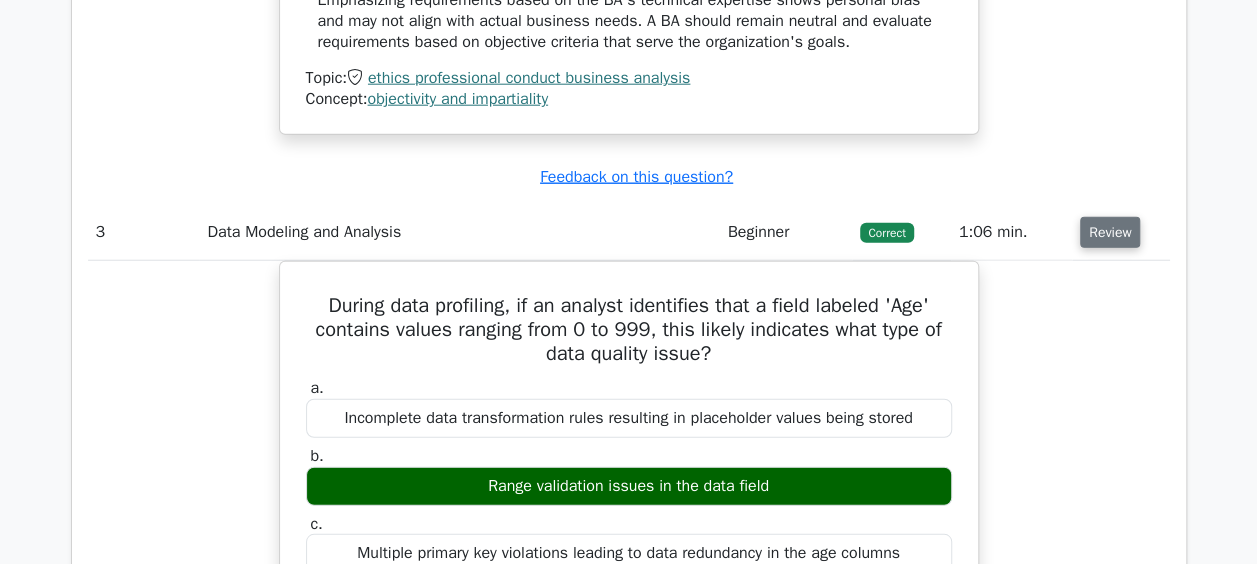 click on "Review" at bounding box center [1110, 232] 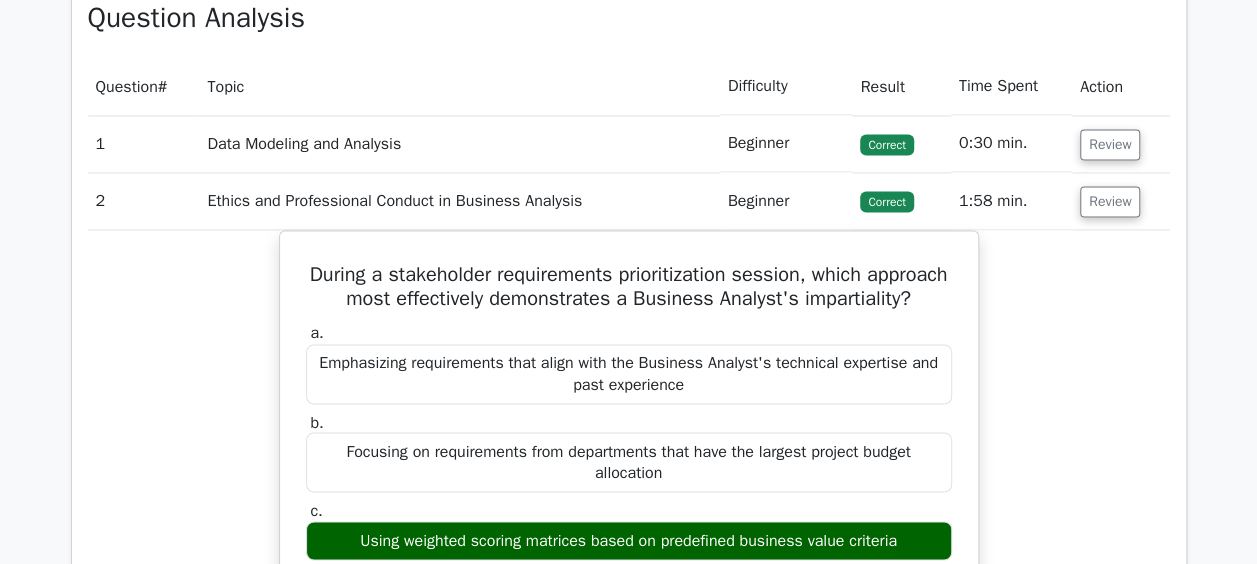 scroll, scrollTop: 1494, scrollLeft: 0, axis: vertical 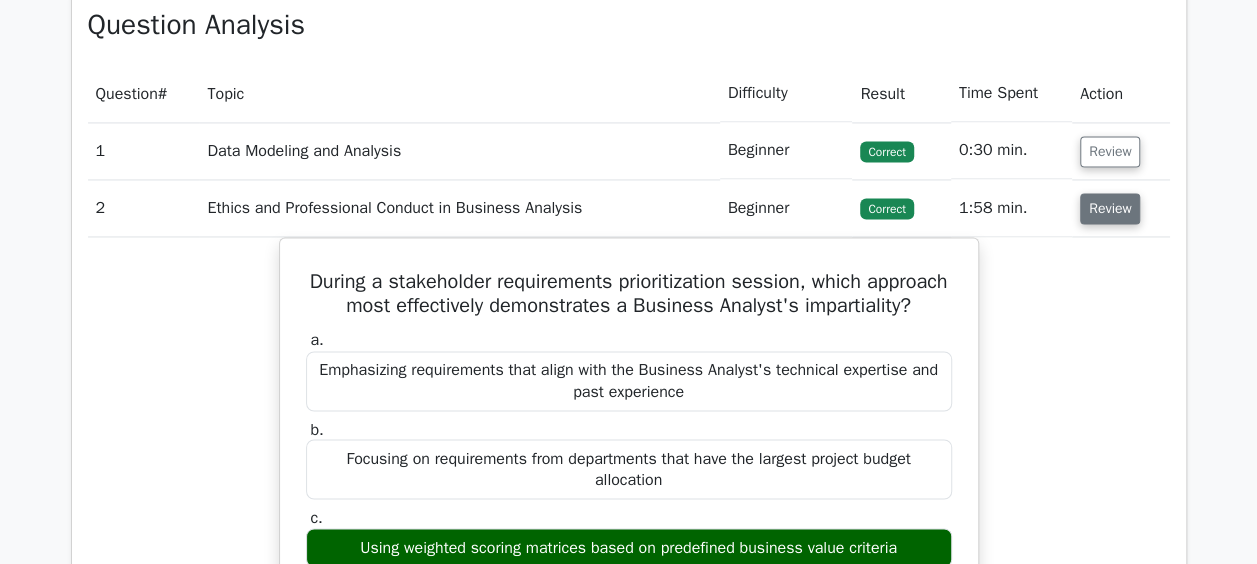 click on "Review" at bounding box center (1110, 208) 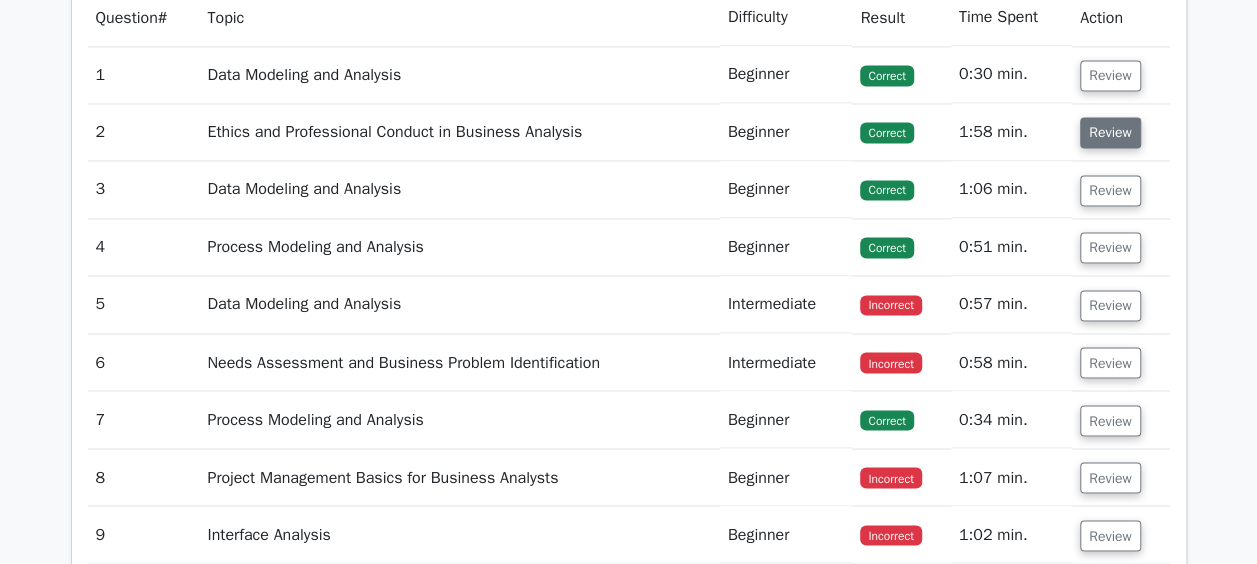 scroll, scrollTop: 1571, scrollLeft: 0, axis: vertical 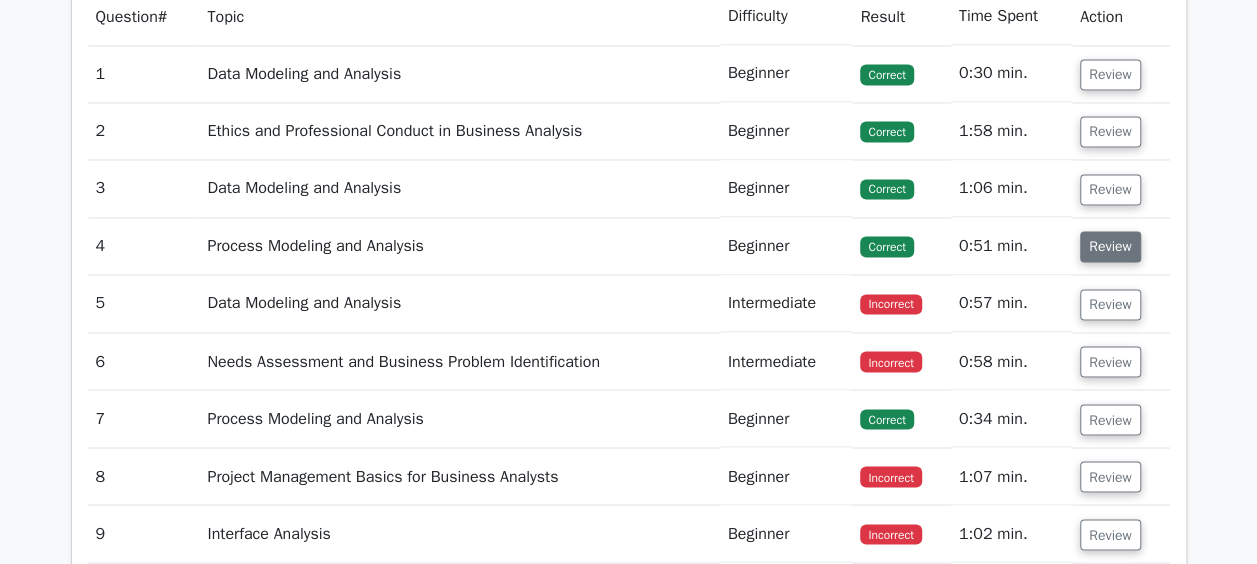 click on "Review" at bounding box center [1110, 246] 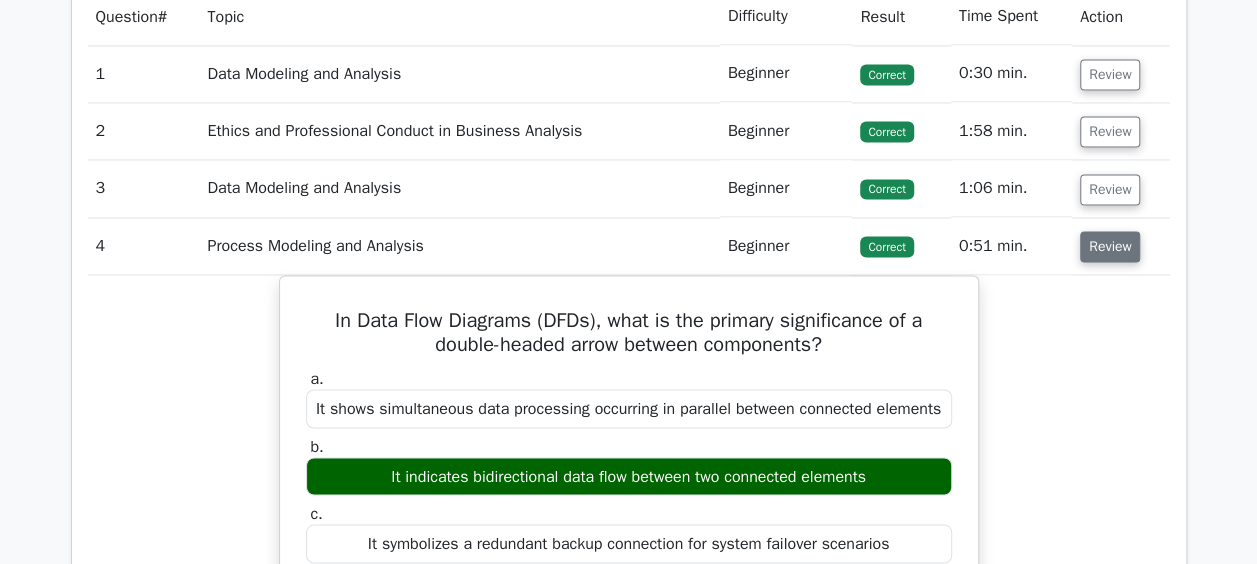 click on "Review" at bounding box center [1110, 246] 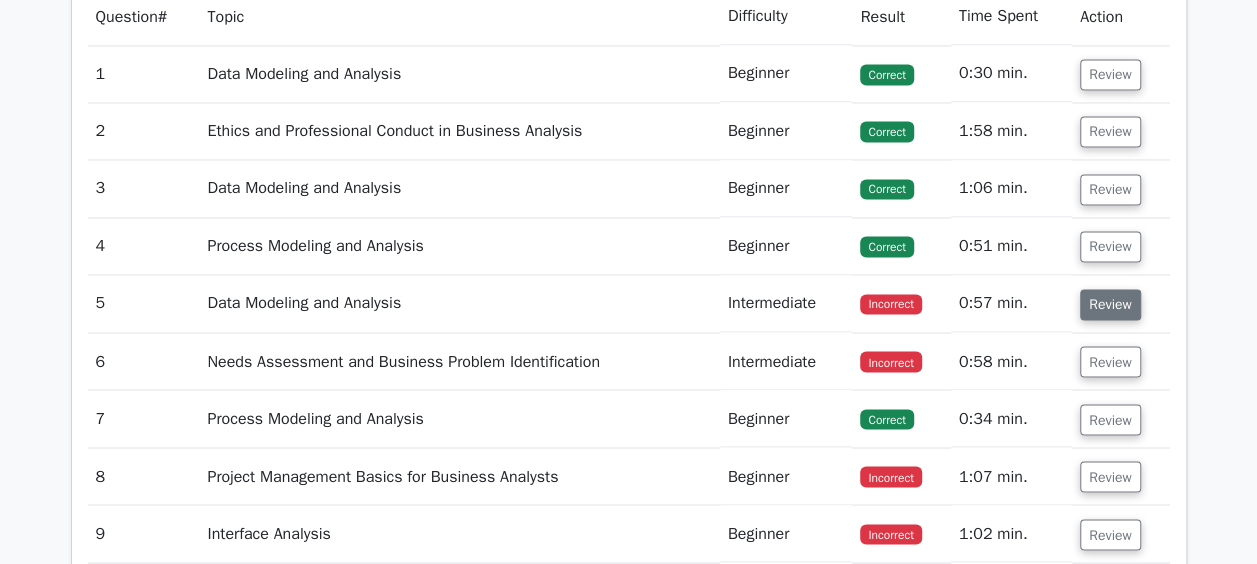 click on "Review" at bounding box center [1110, 304] 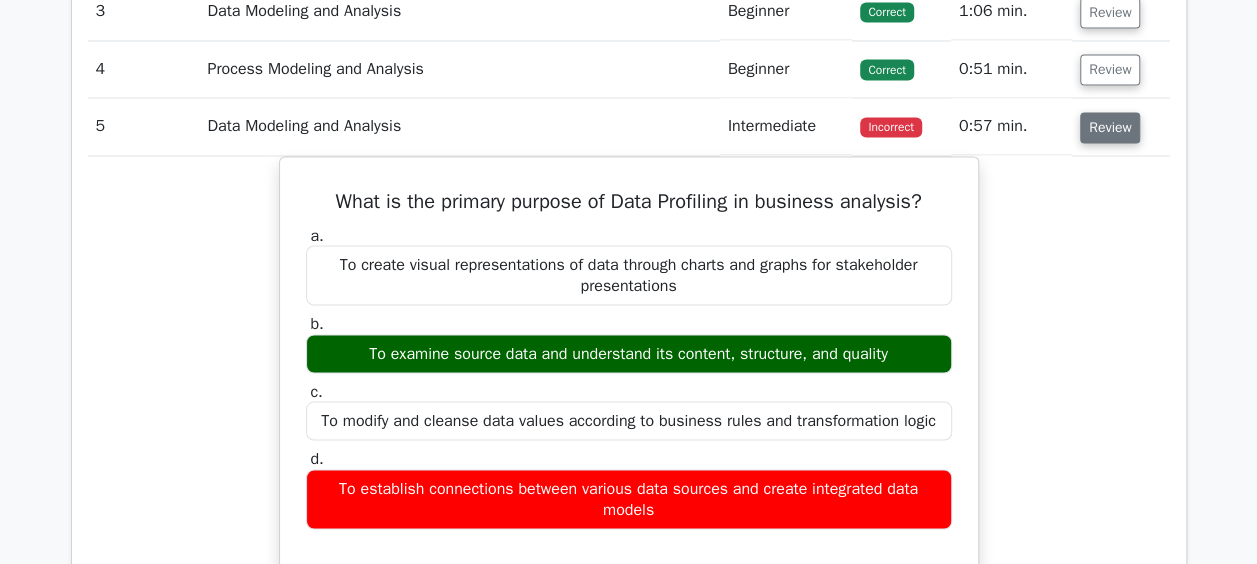 scroll, scrollTop: 1676, scrollLeft: 0, axis: vertical 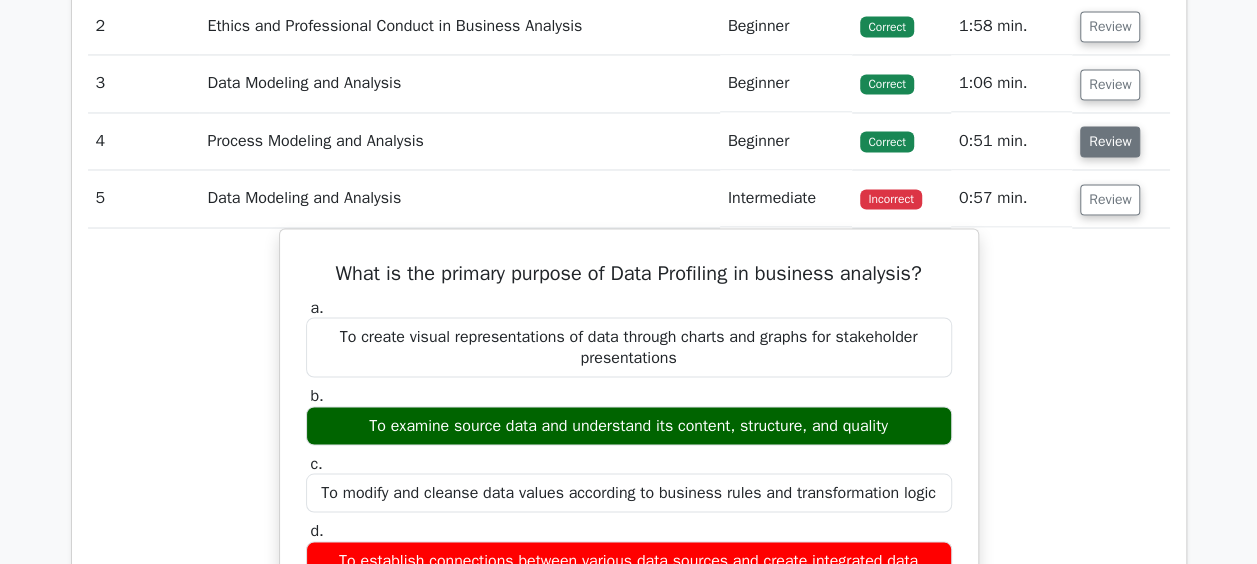 click on "Review" at bounding box center (1110, 141) 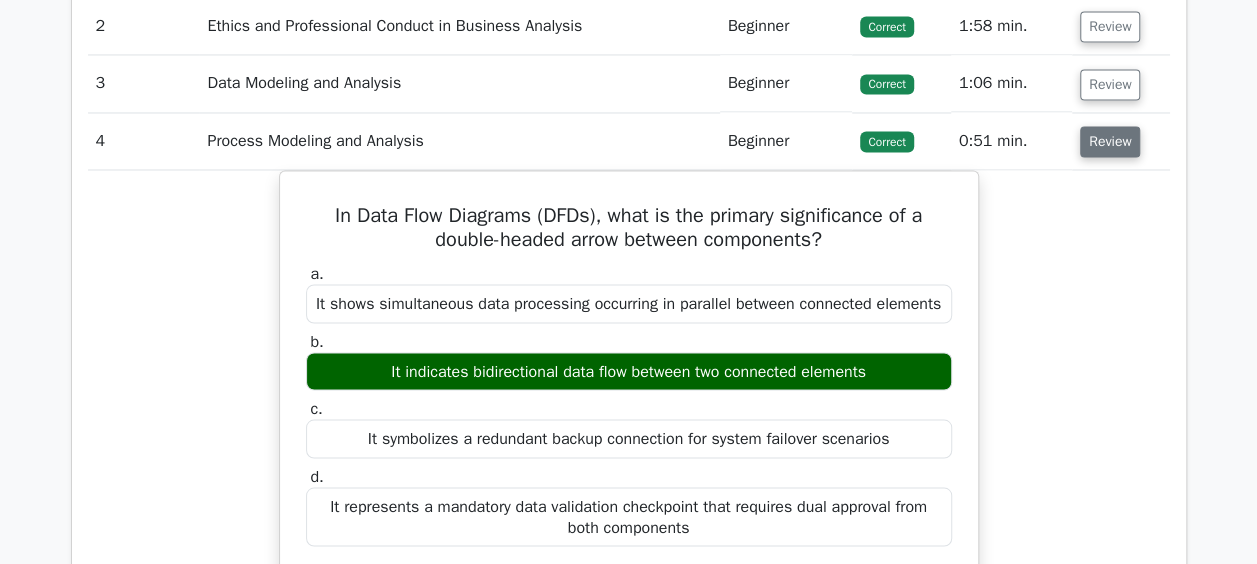 click on "Review" at bounding box center [1110, 141] 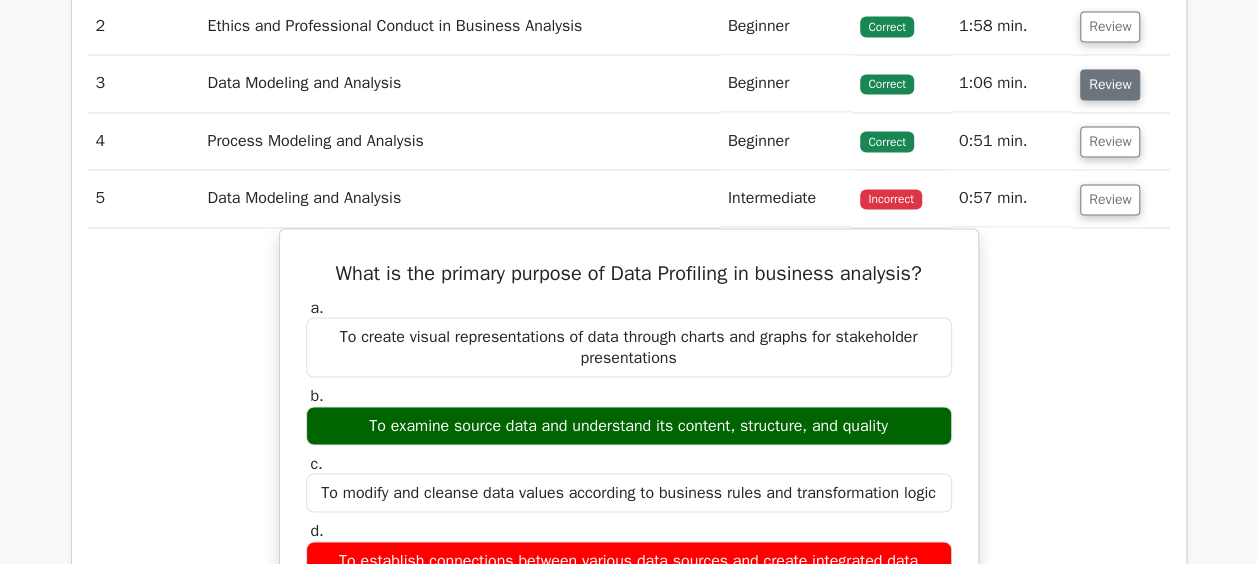 click on "Review" at bounding box center [1110, 84] 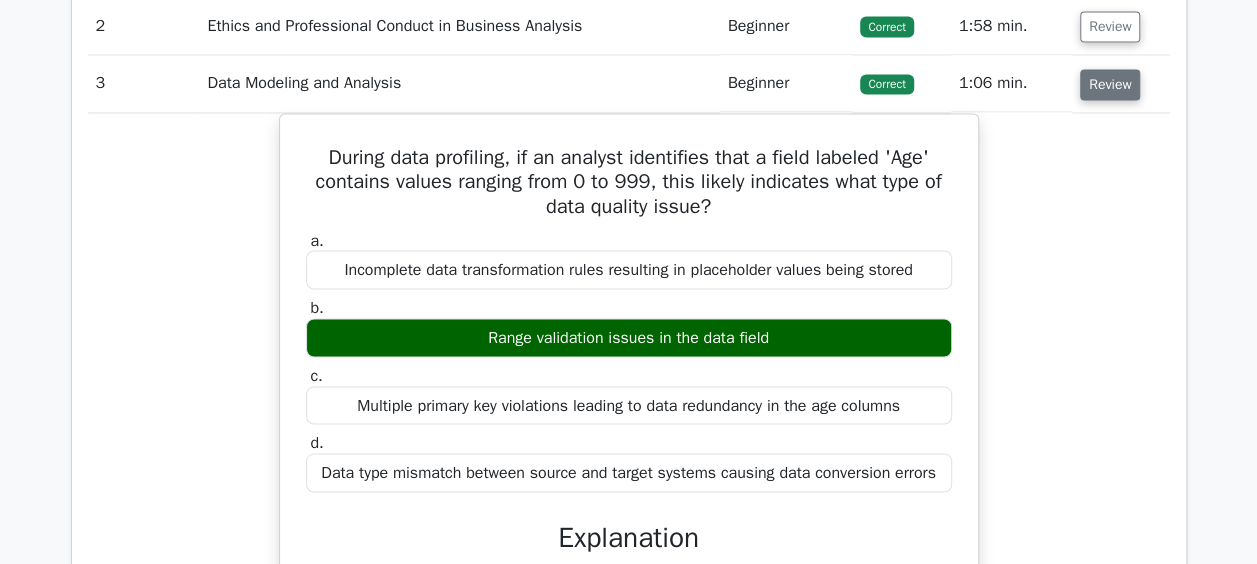 click on "Review" at bounding box center (1110, 84) 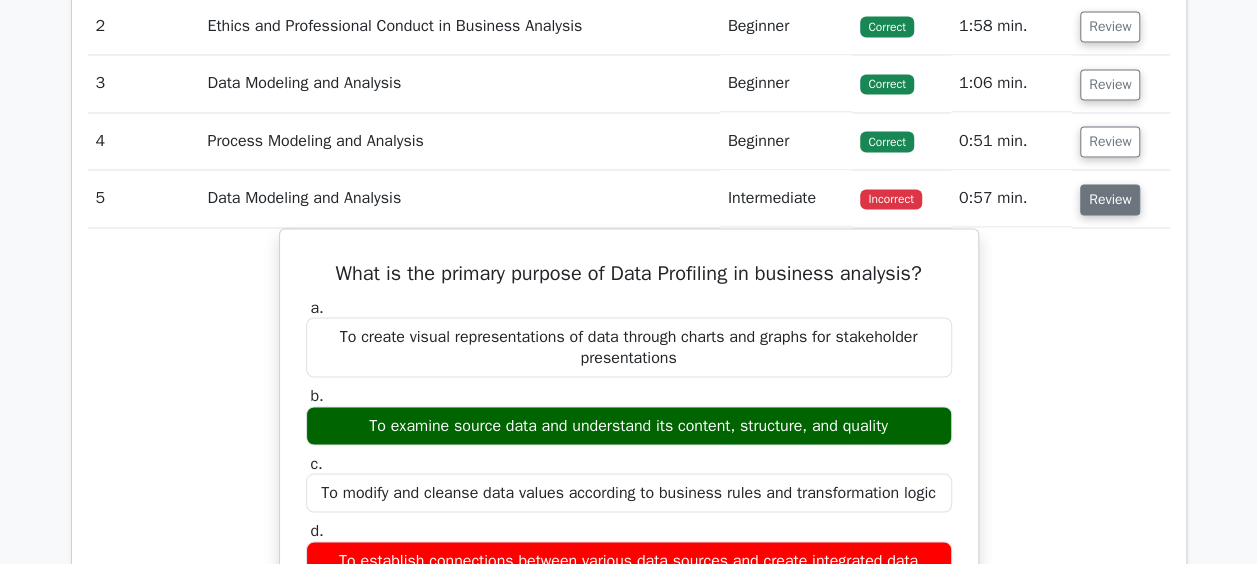 click on "Review" at bounding box center [1110, 199] 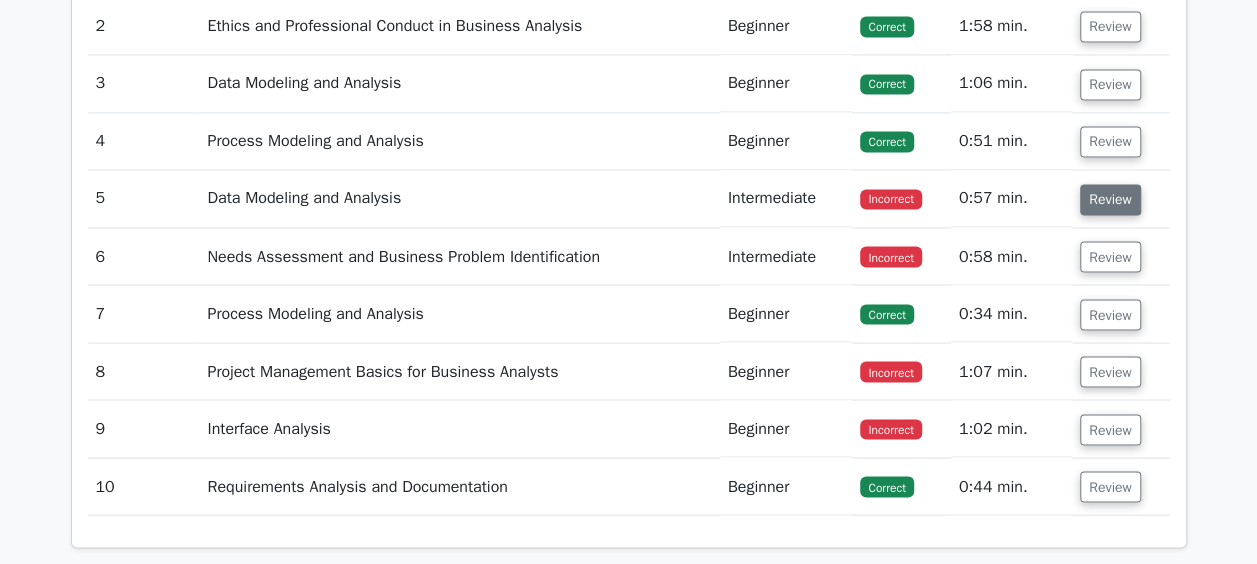 click on "Review" at bounding box center (1110, 199) 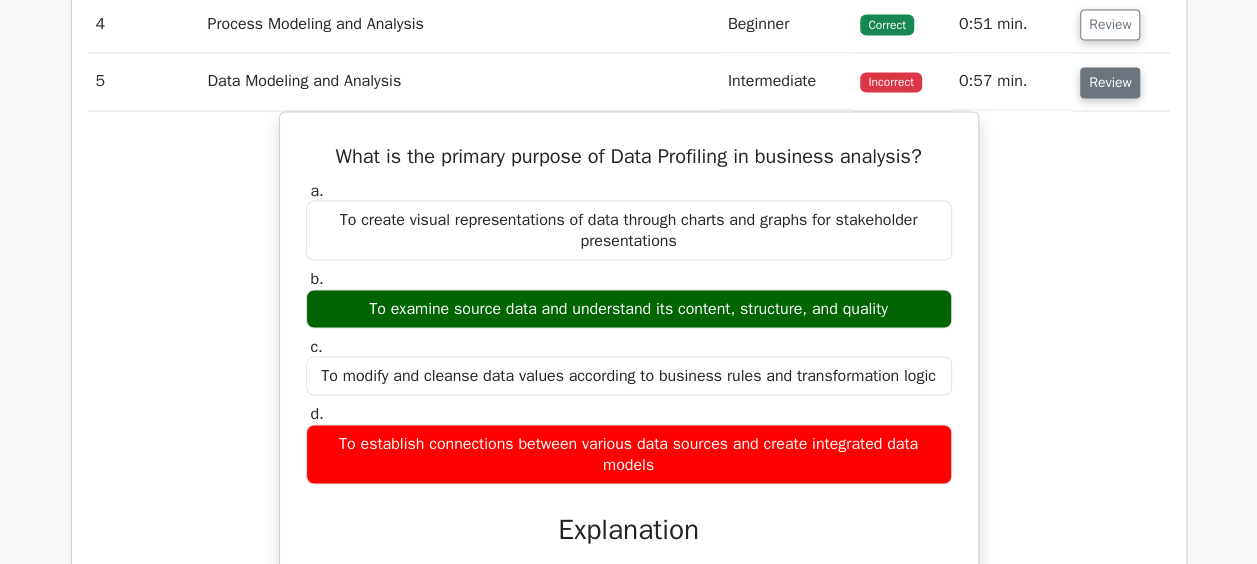 scroll, scrollTop: 1792, scrollLeft: 0, axis: vertical 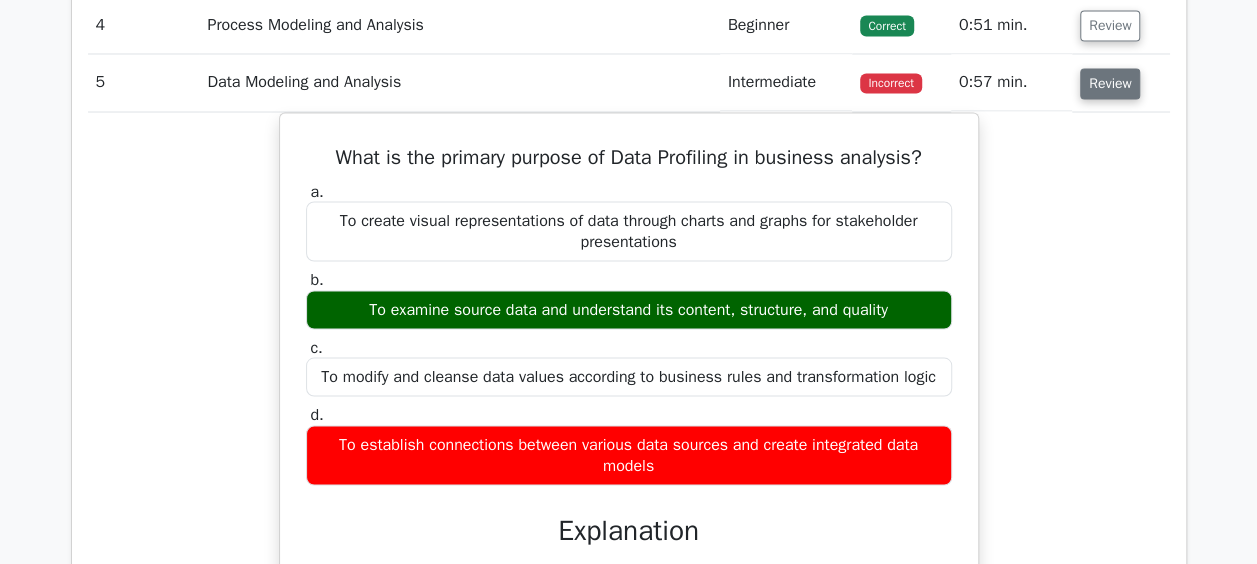 click on "Review" at bounding box center (1110, 83) 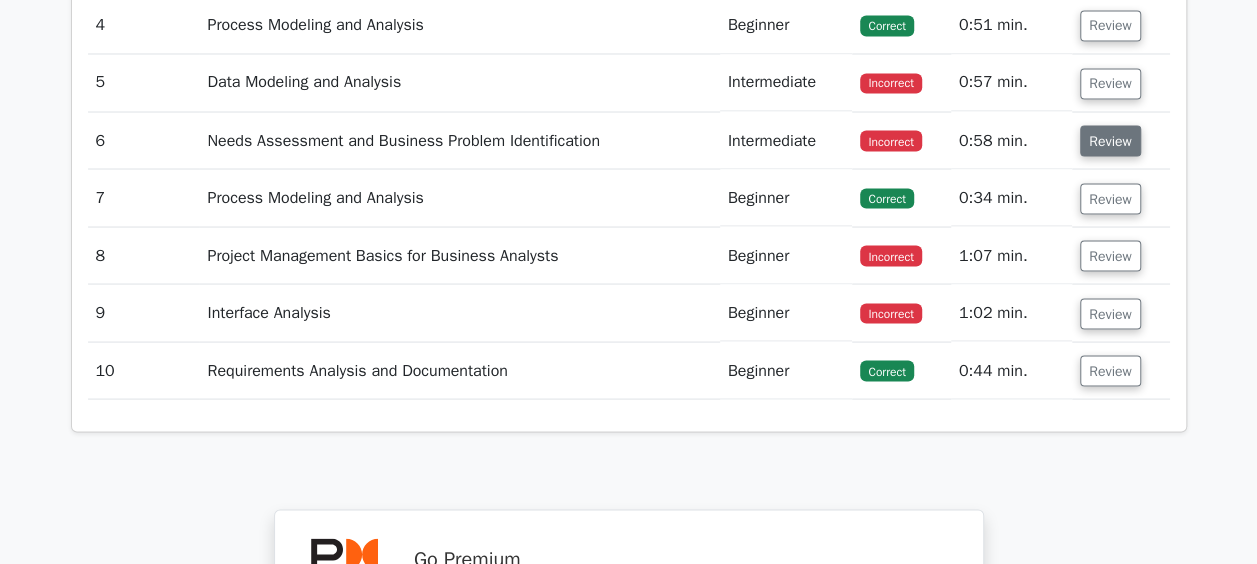 click on "Review" at bounding box center [1110, 140] 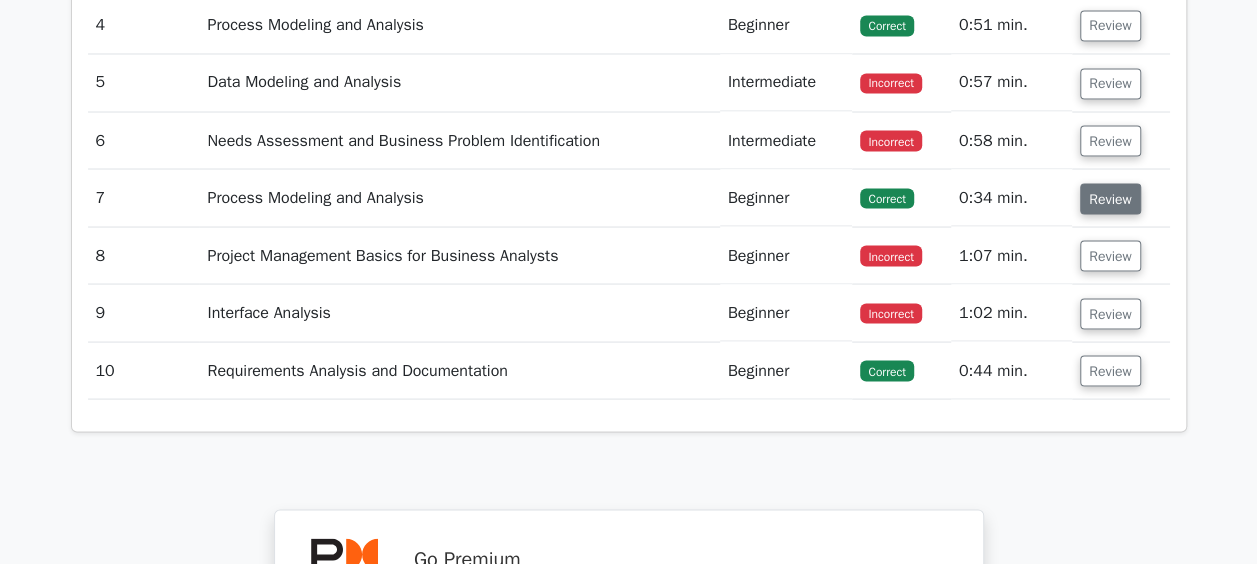 click on "Review" at bounding box center [1110, 198] 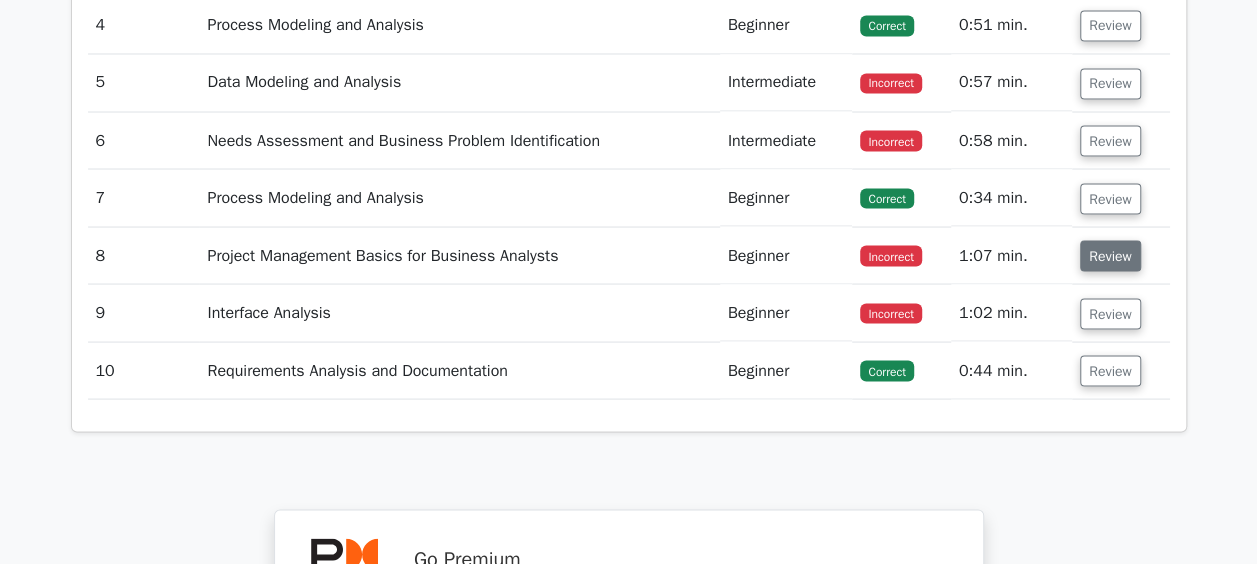 click on "Review" at bounding box center (1110, 255) 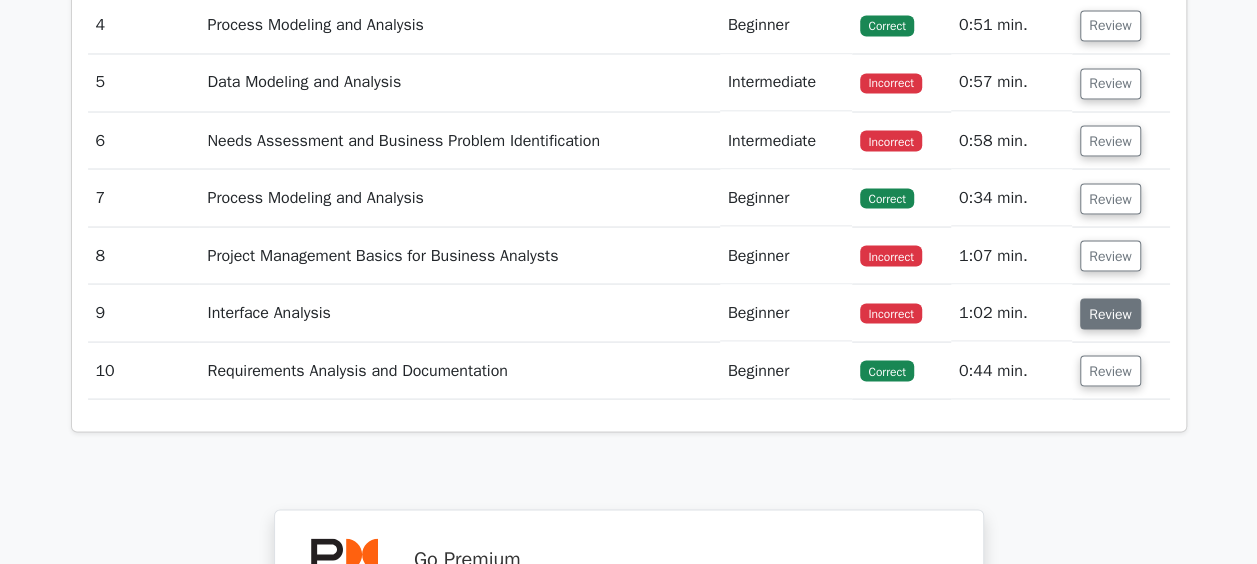 click on "Review" at bounding box center (1110, 313) 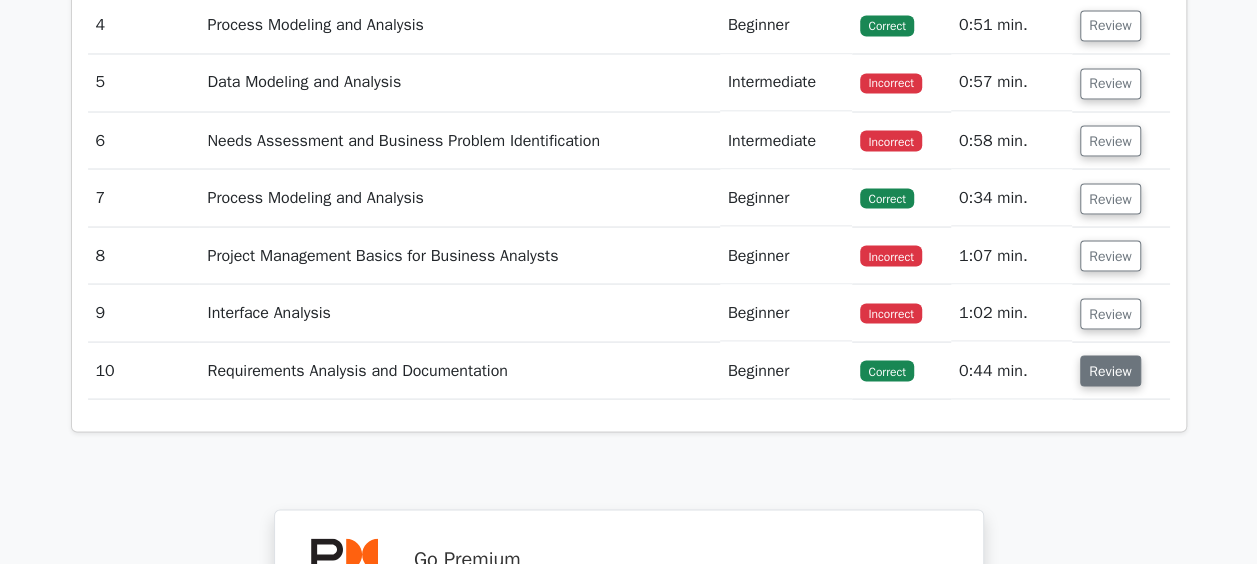 click on "Review" at bounding box center [1110, 370] 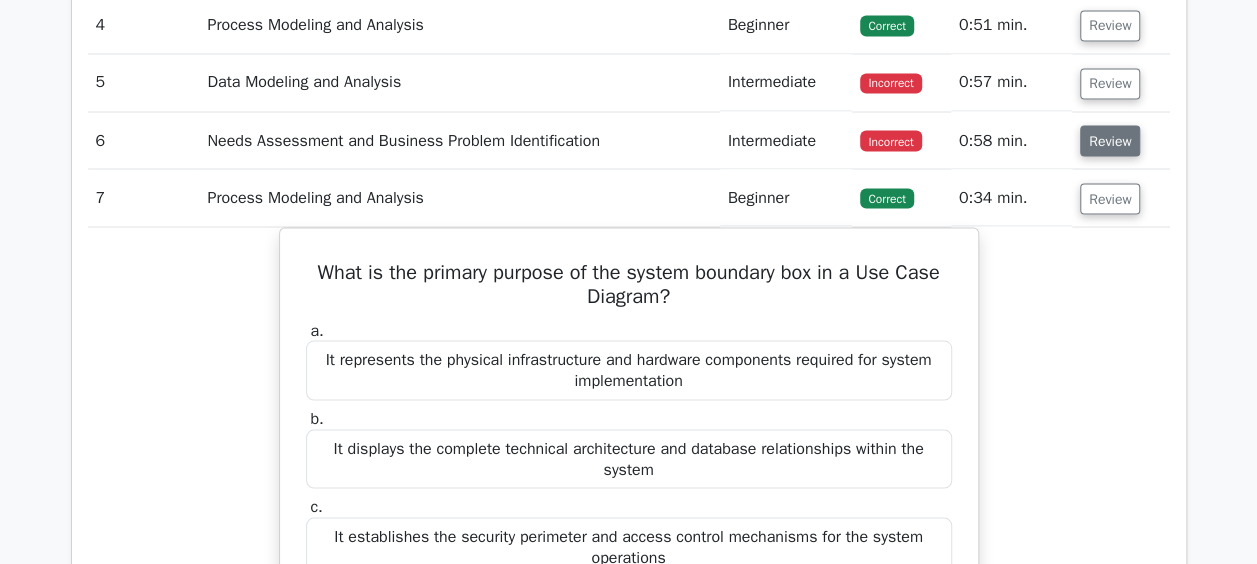 click on "Review" at bounding box center (1110, 140) 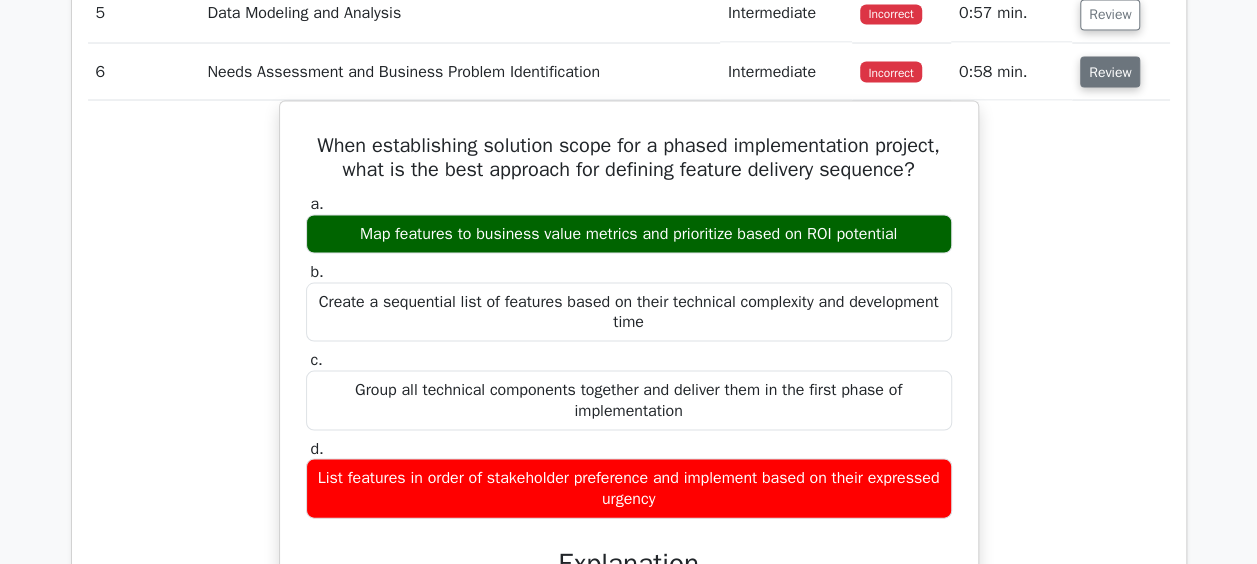 scroll, scrollTop: 1859, scrollLeft: 0, axis: vertical 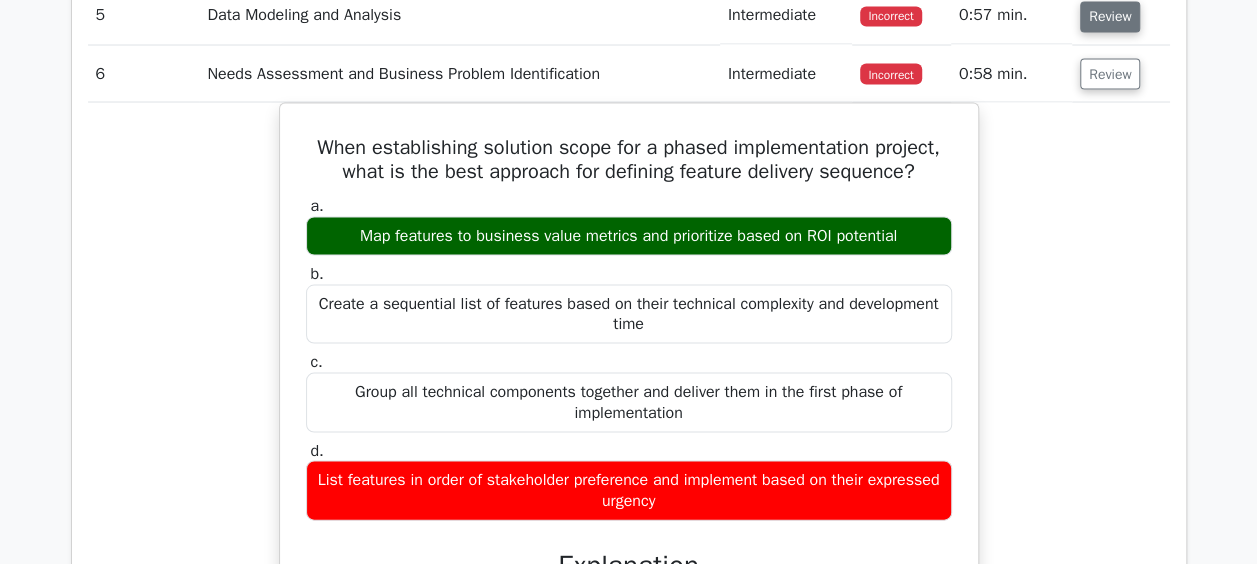 click on "Review" at bounding box center (1110, 16) 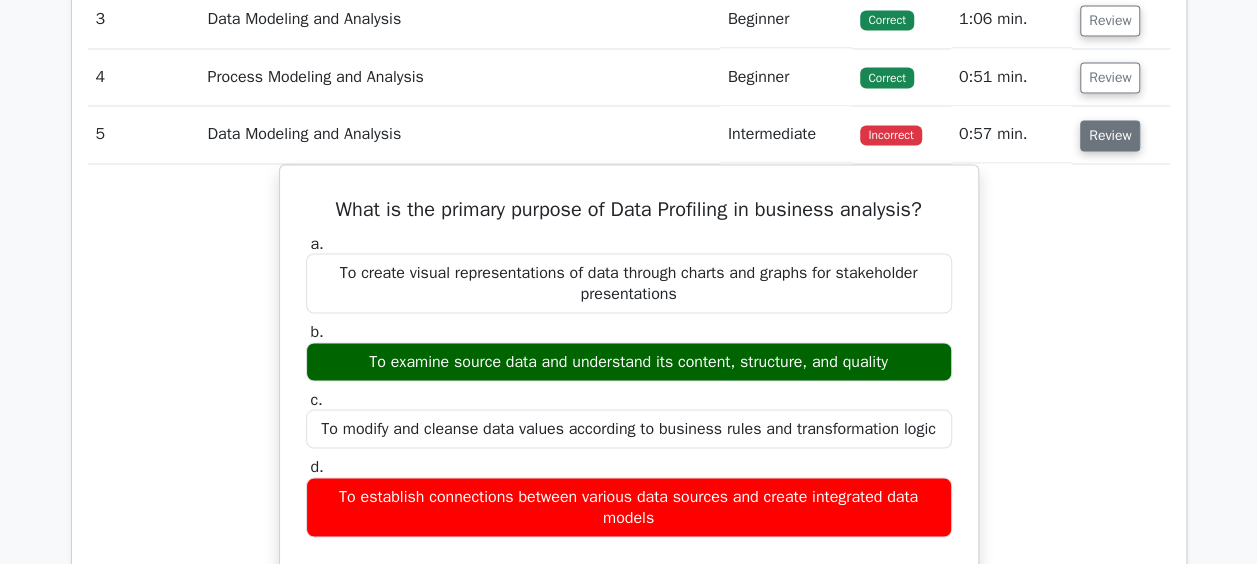 scroll, scrollTop: 1740, scrollLeft: 0, axis: vertical 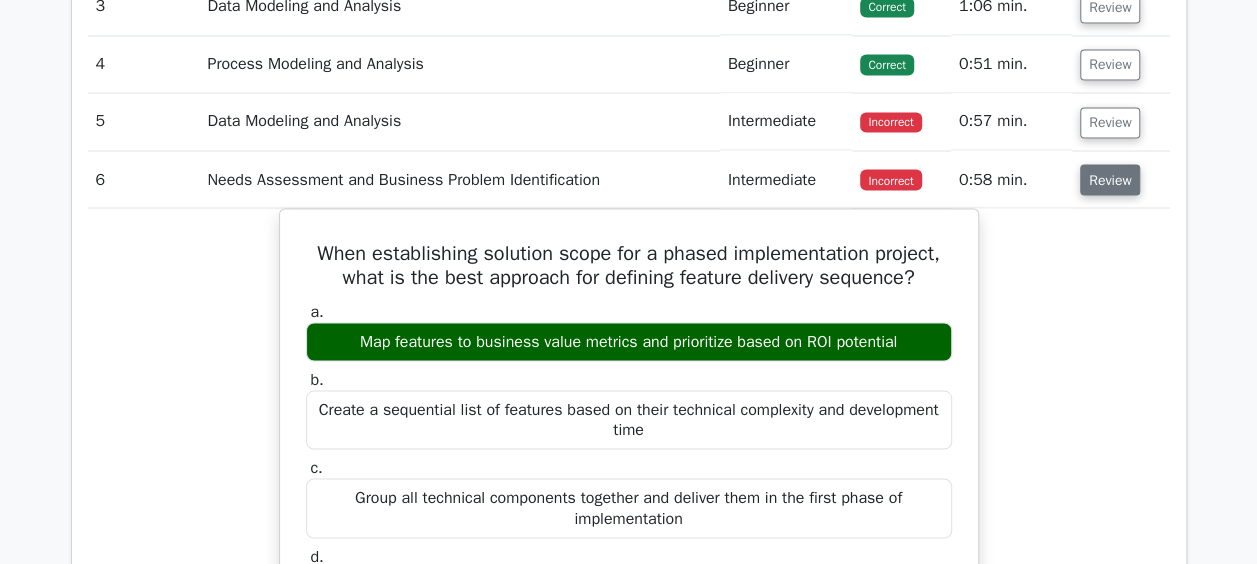 click on "Review" at bounding box center (1110, 179) 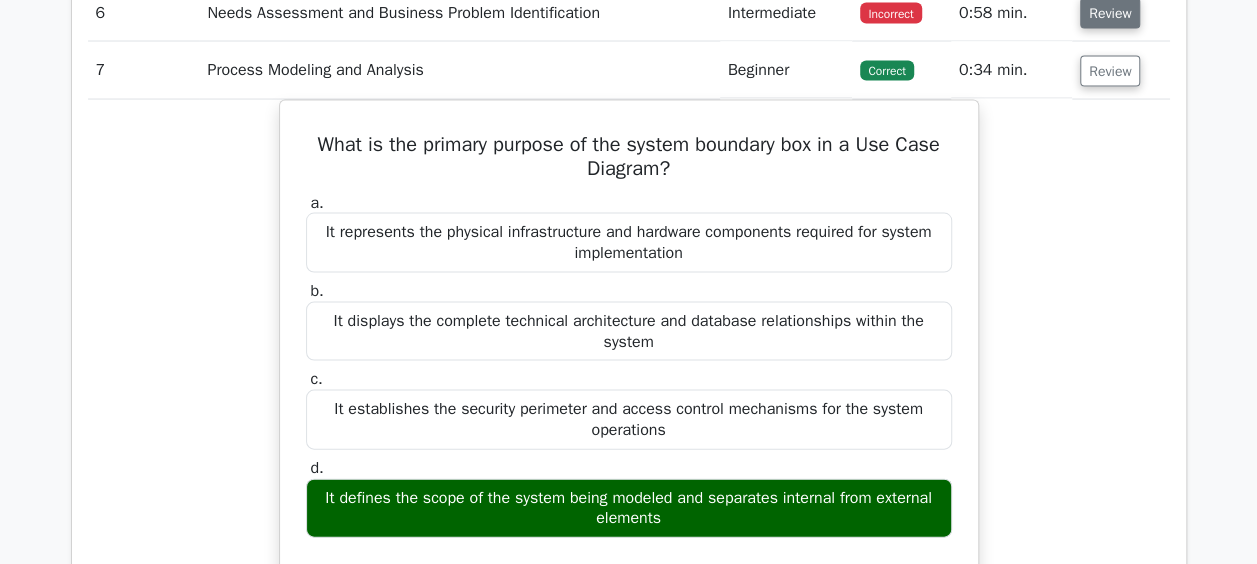 scroll, scrollTop: 1925, scrollLeft: 0, axis: vertical 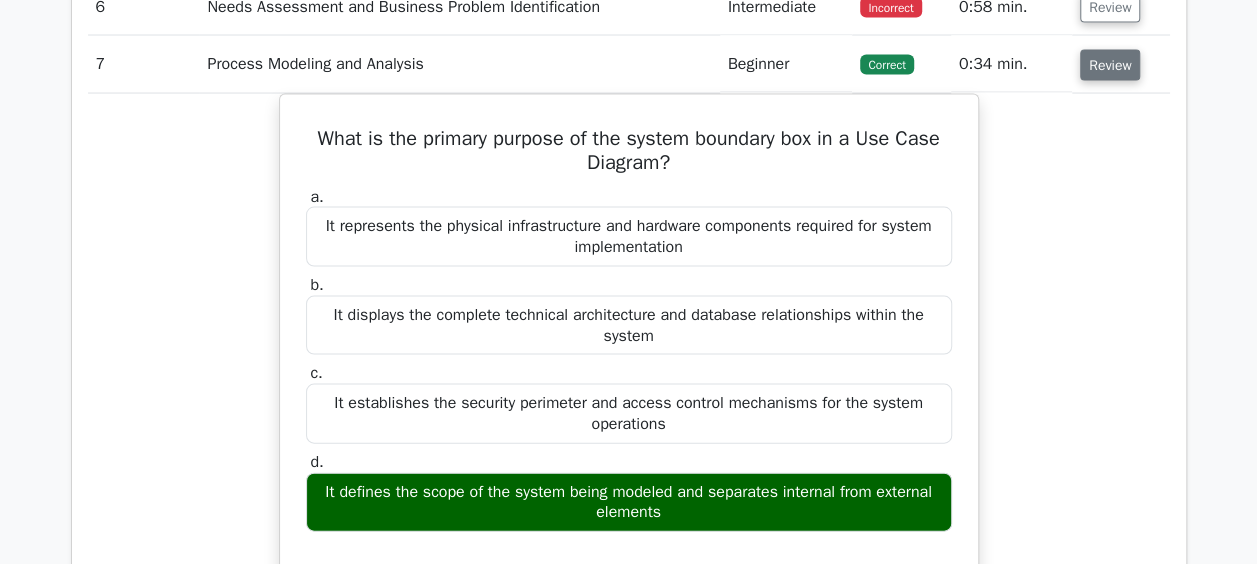click on "Review" at bounding box center (1110, 65) 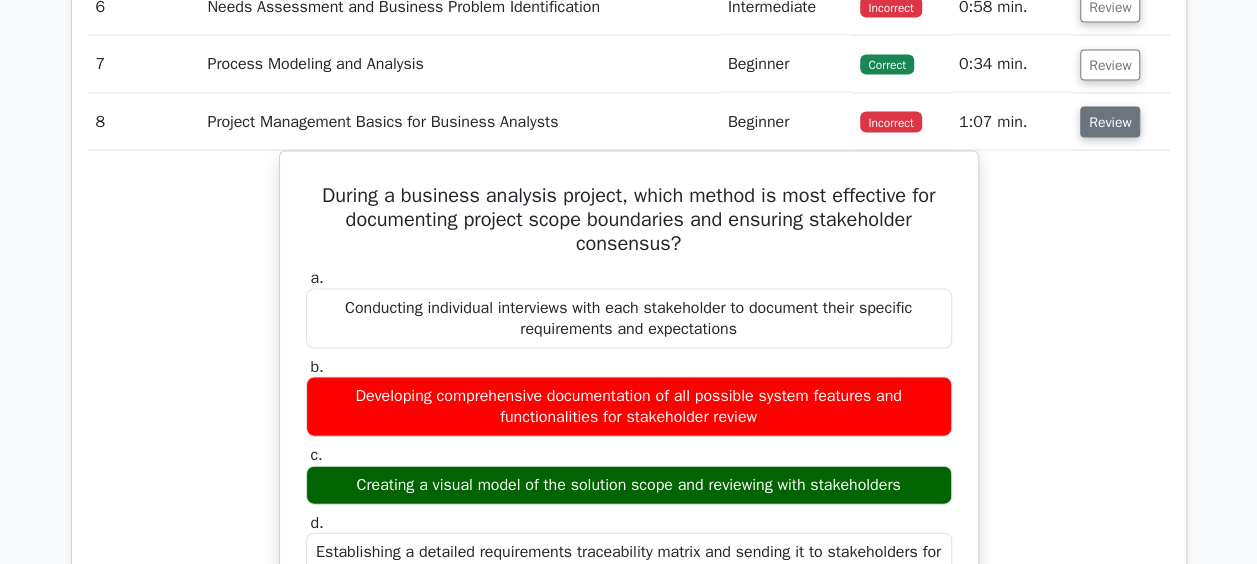 click on "Review" at bounding box center [1110, 122] 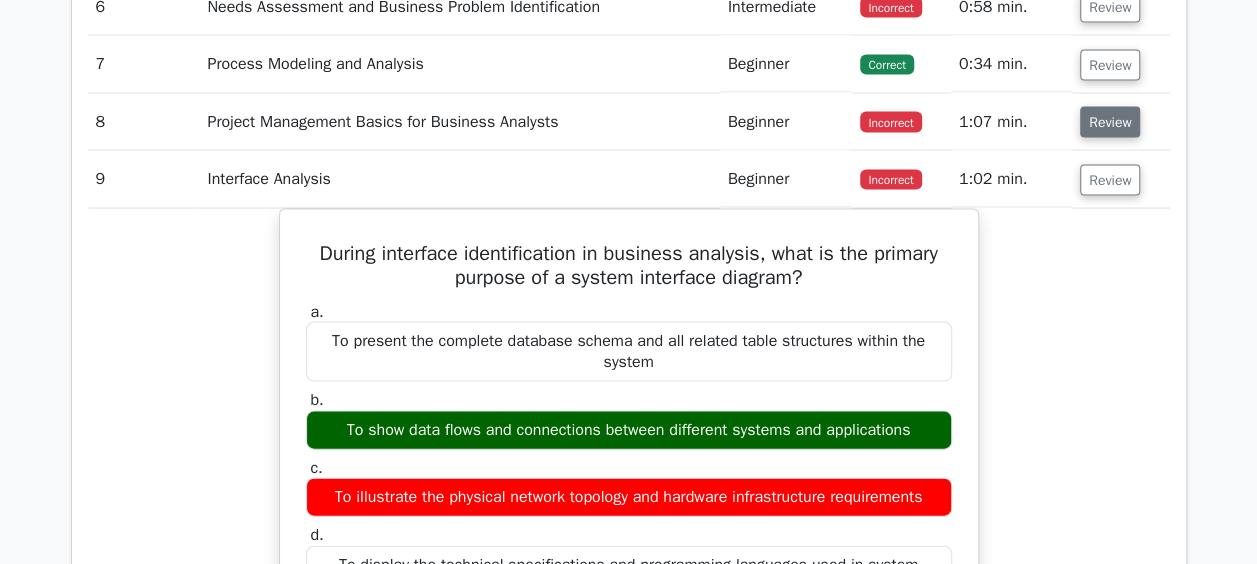 click on "Review" at bounding box center (1110, 122) 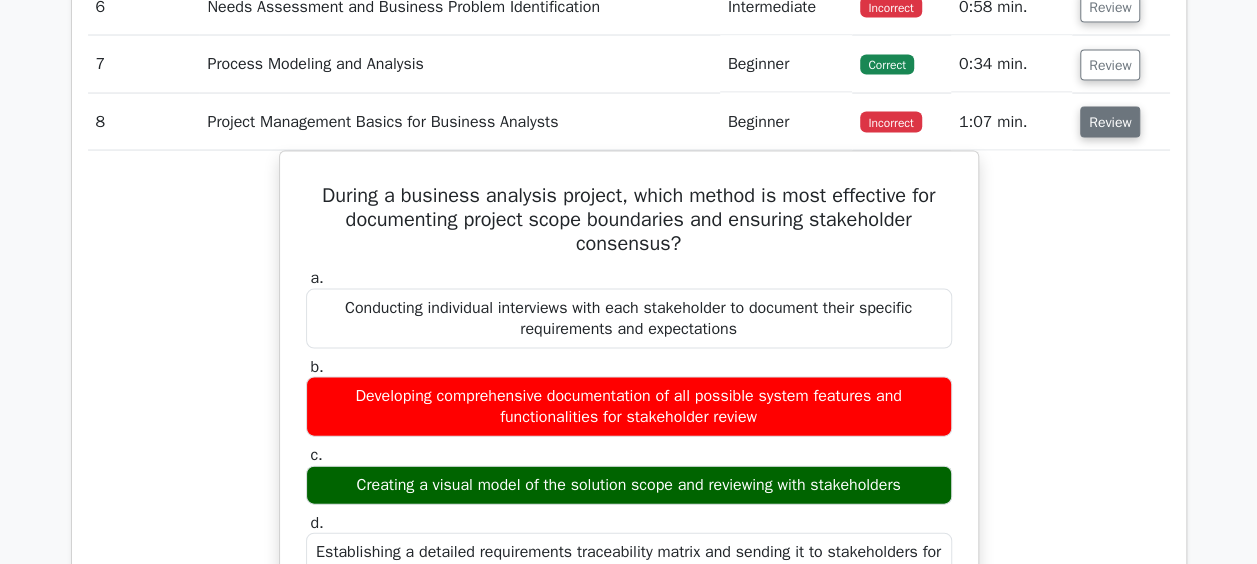 click on "Review" at bounding box center [1110, 122] 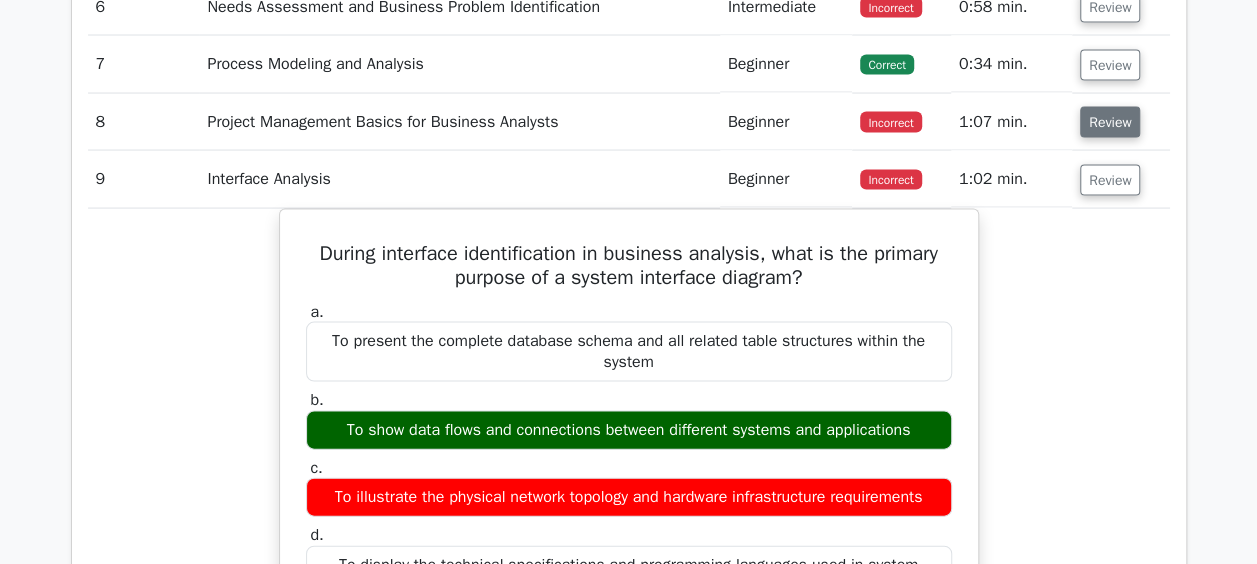 click on "Review" at bounding box center [1110, 122] 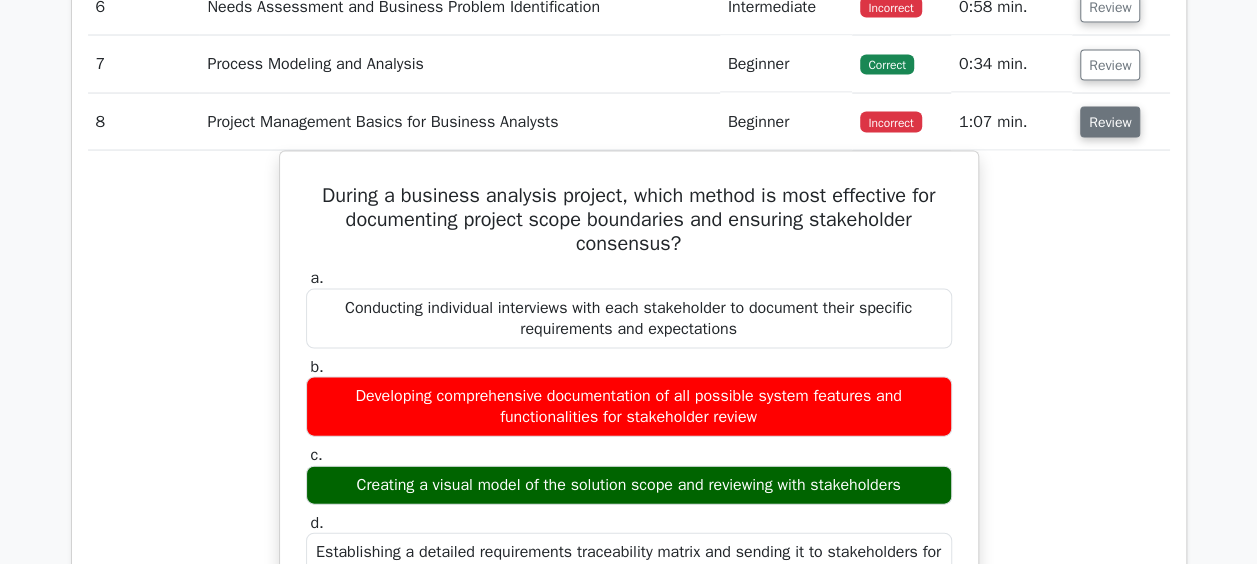 click on "Review" at bounding box center [1110, 122] 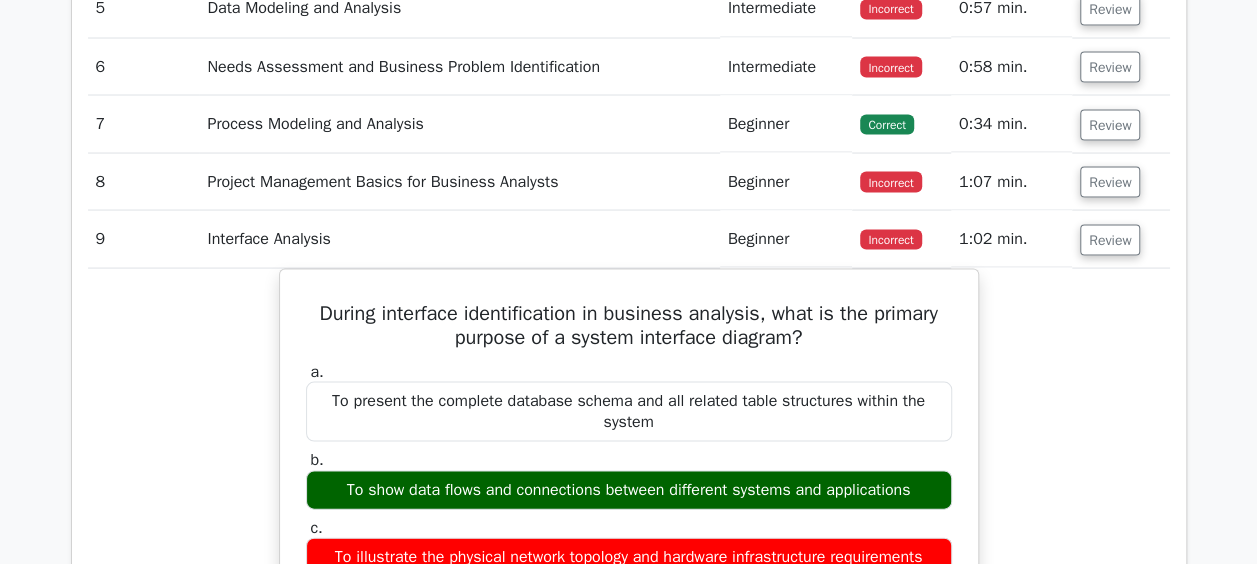 scroll, scrollTop: 1866, scrollLeft: 0, axis: vertical 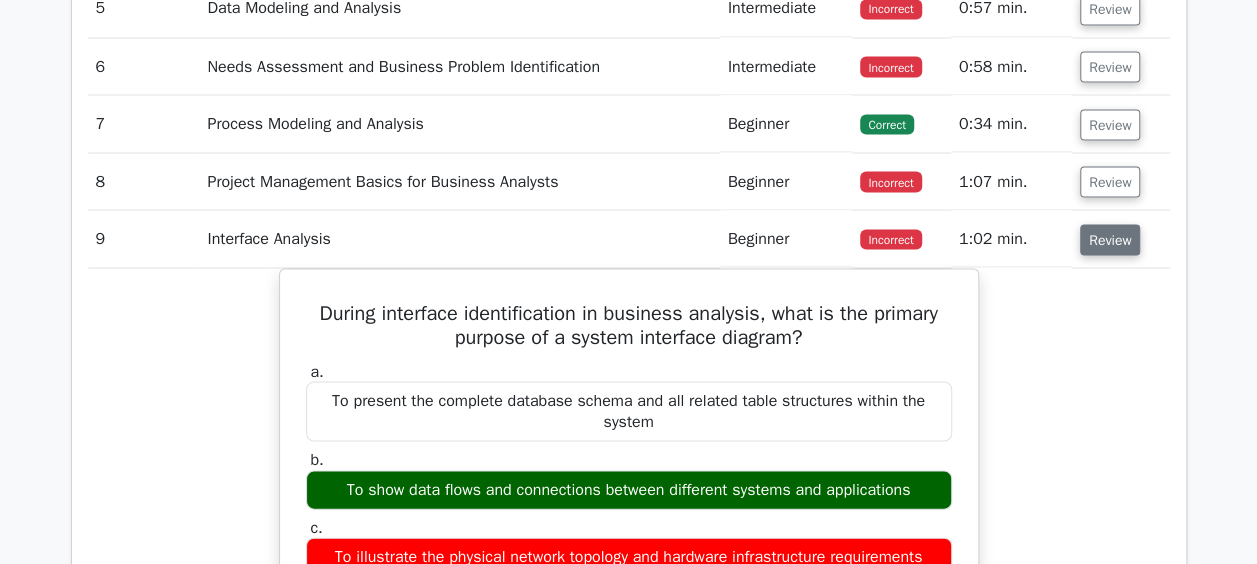 click on "Review" at bounding box center [1110, 239] 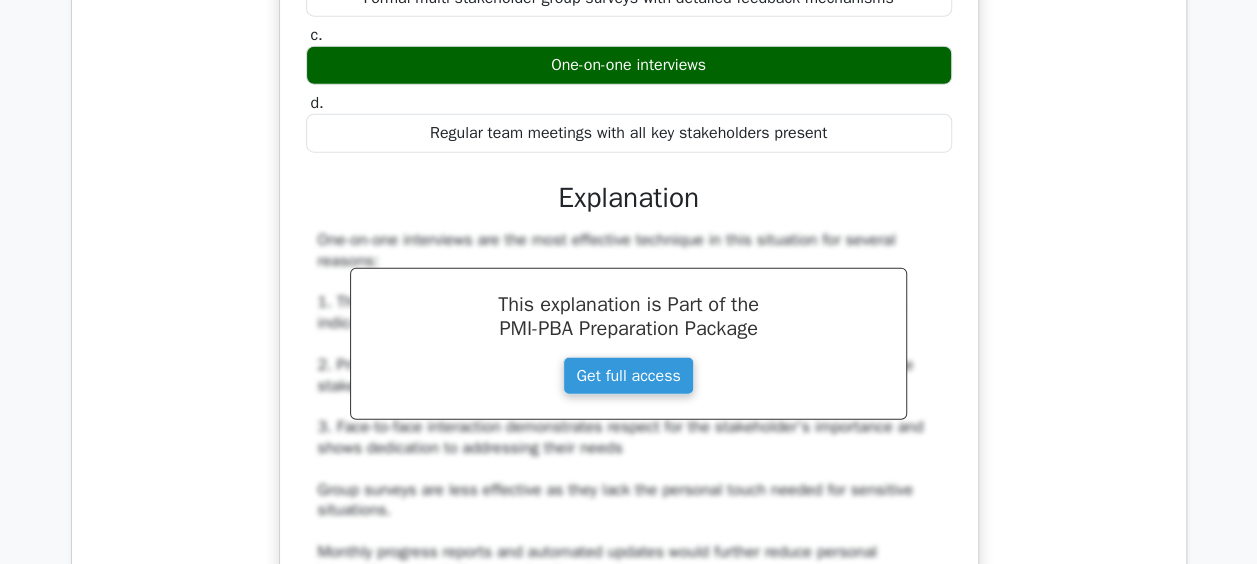 scroll, scrollTop: 2500, scrollLeft: 0, axis: vertical 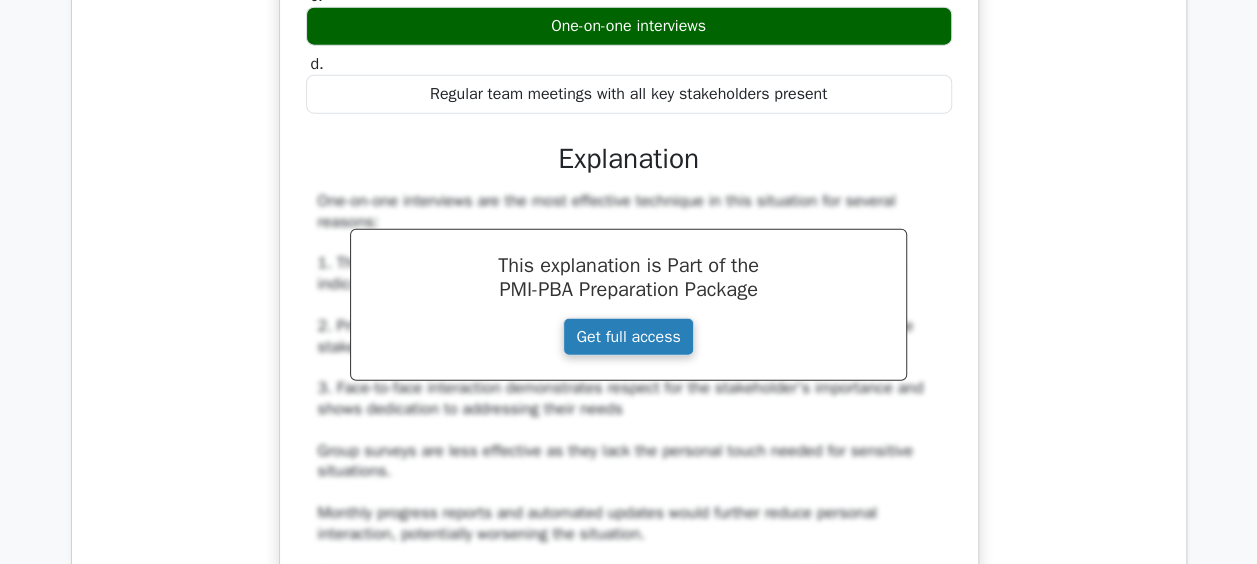 click on "Get full access" at bounding box center (628, 337) 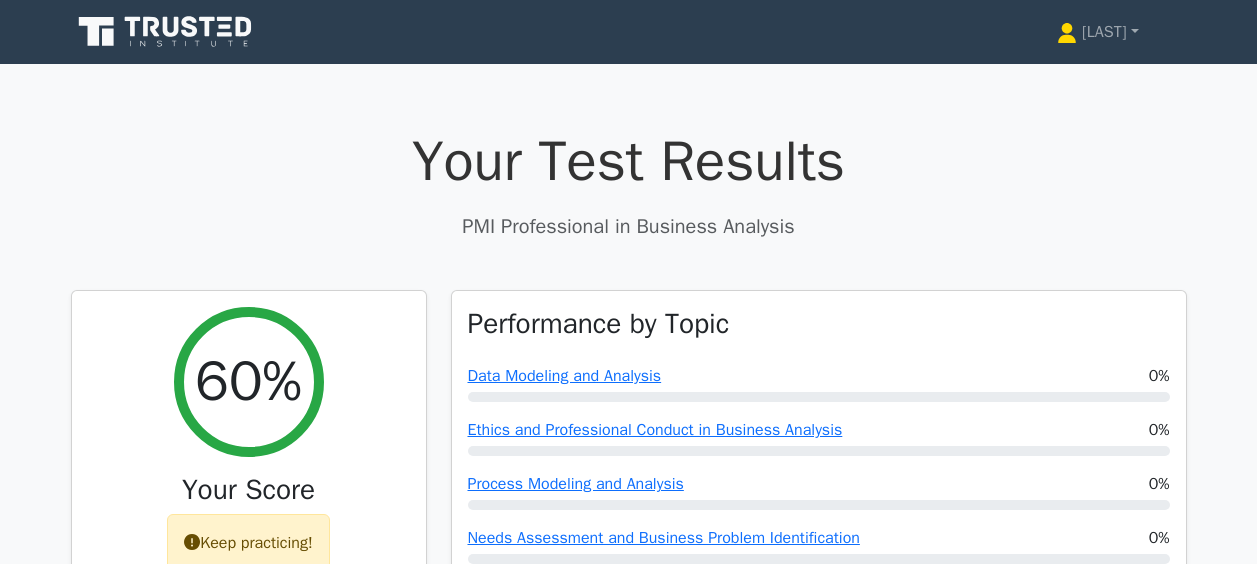 scroll, scrollTop: 0, scrollLeft: 0, axis: both 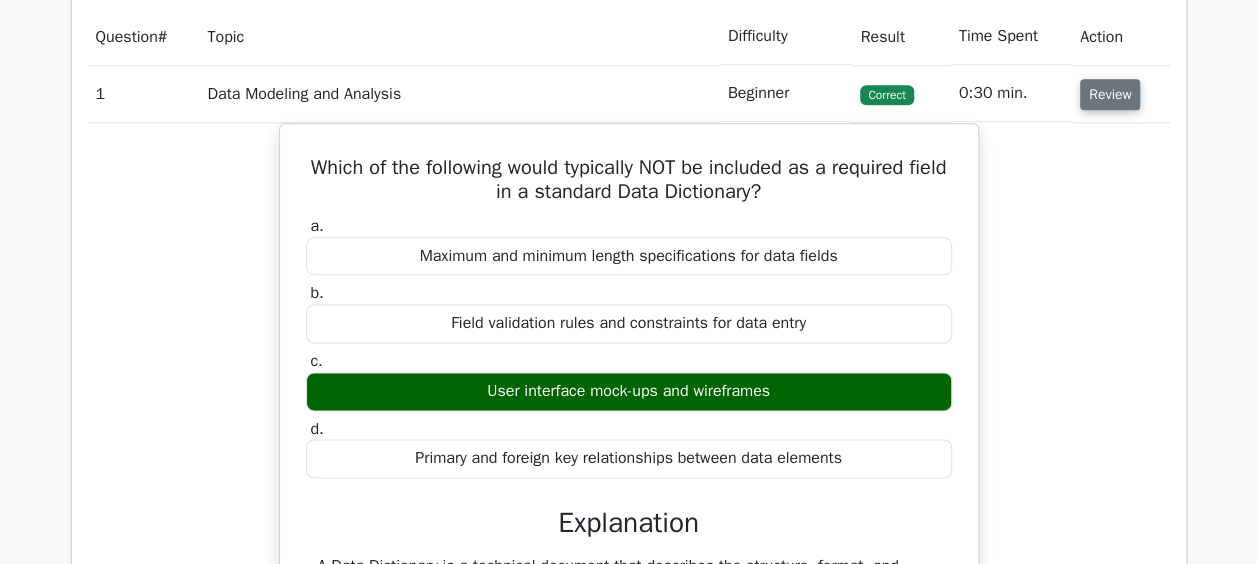 click on "Review" at bounding box center (1110, 94) 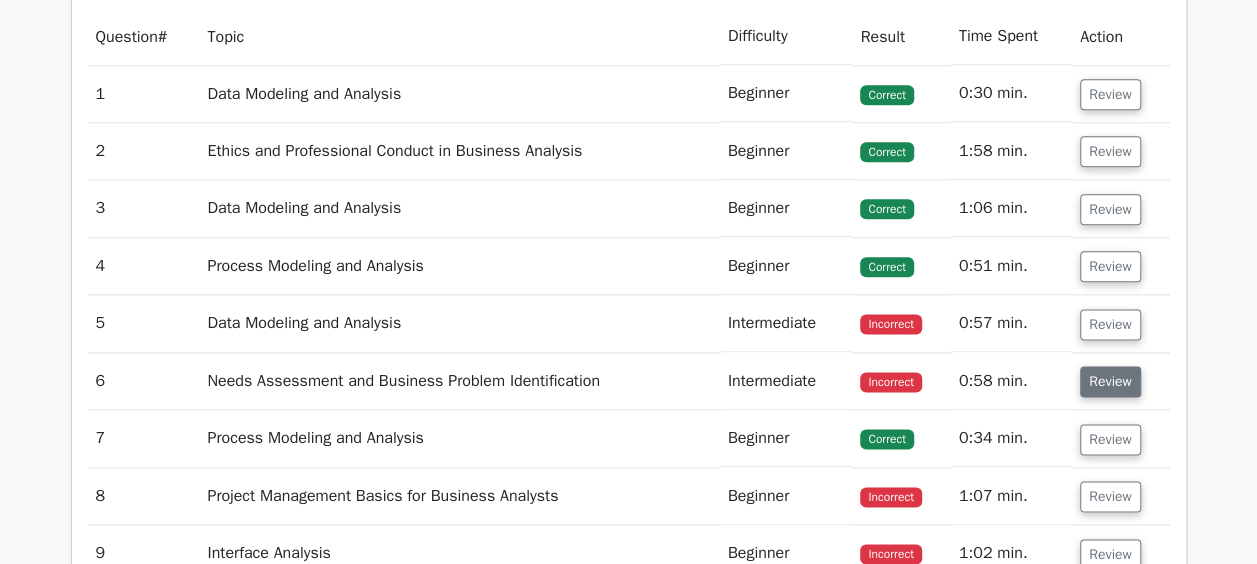 click on "Review" at bounding box center [1110, 381] 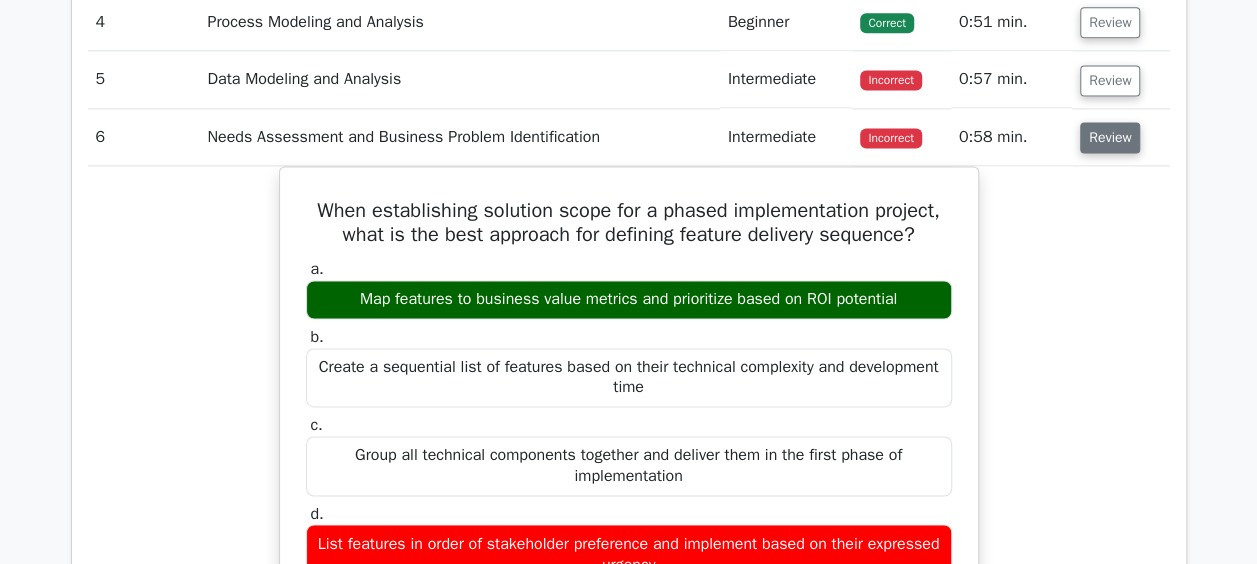 scroll, scrollTop: 1333, scrollLeft: 0, axis: vertical 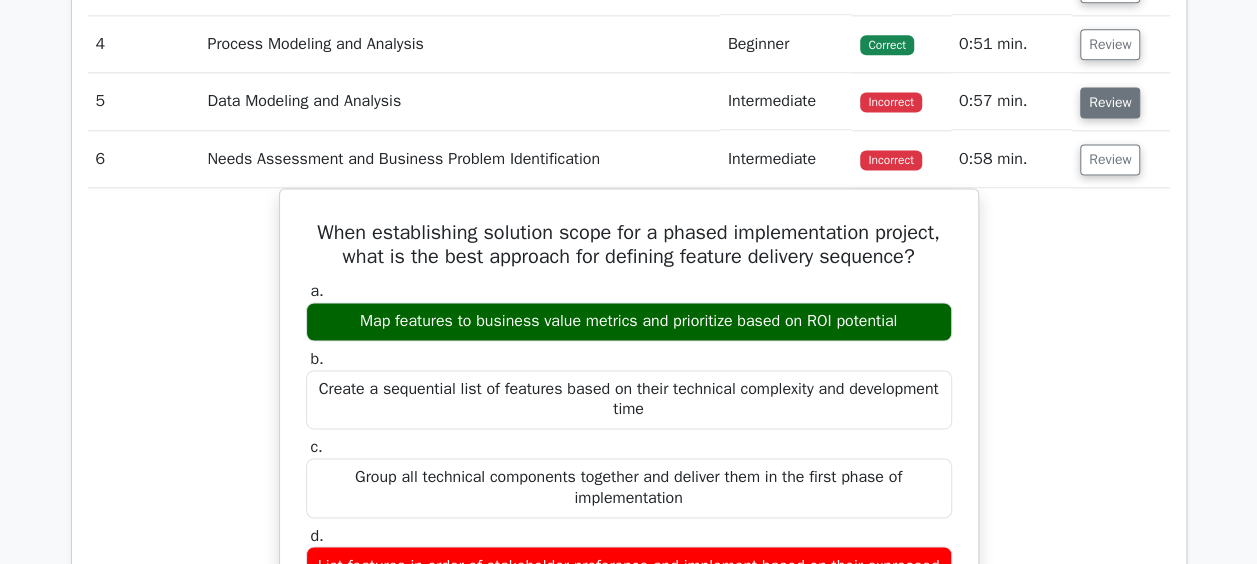 click on "Review" at bounding box center (1110, 102) 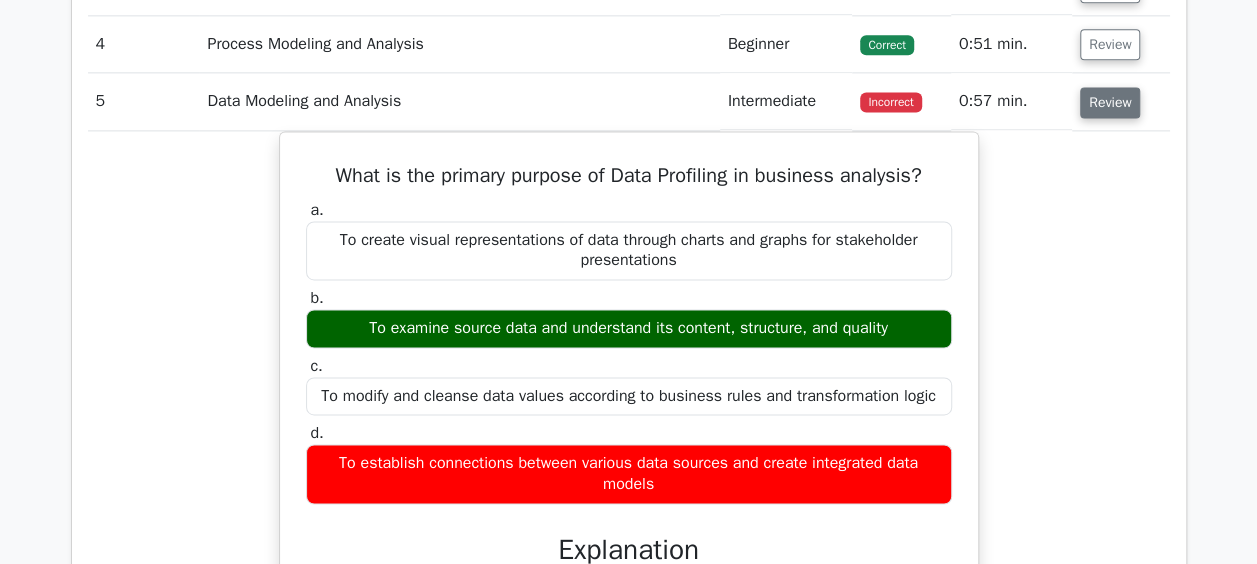 click on "Review" at bounding box center (1110, 102) 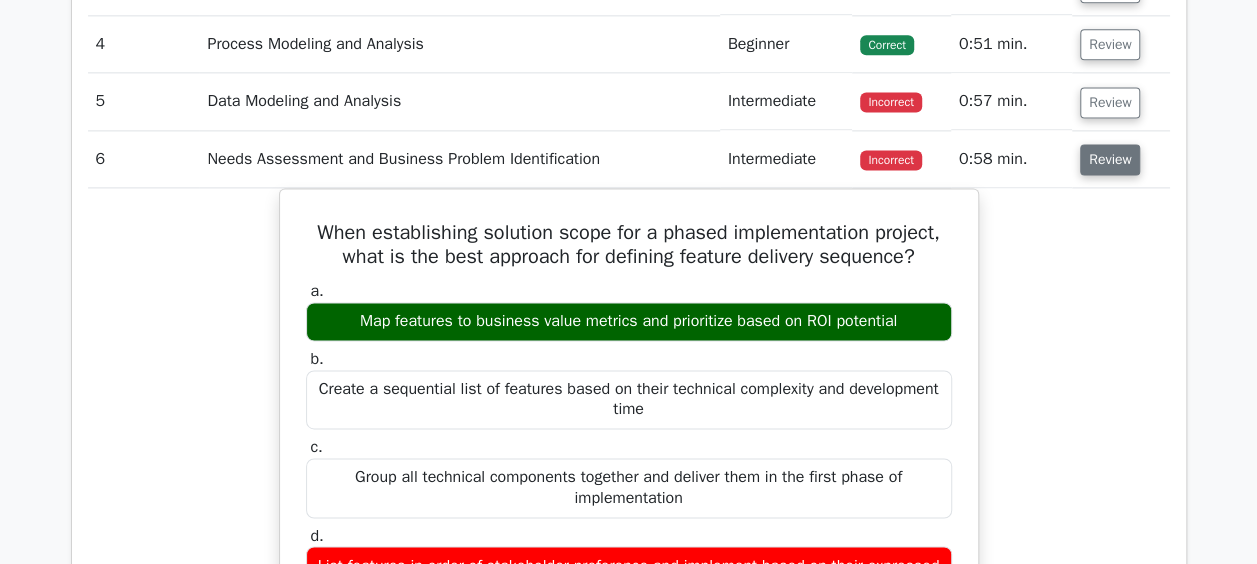 click on "Review" at bounding box center (1110, 159) 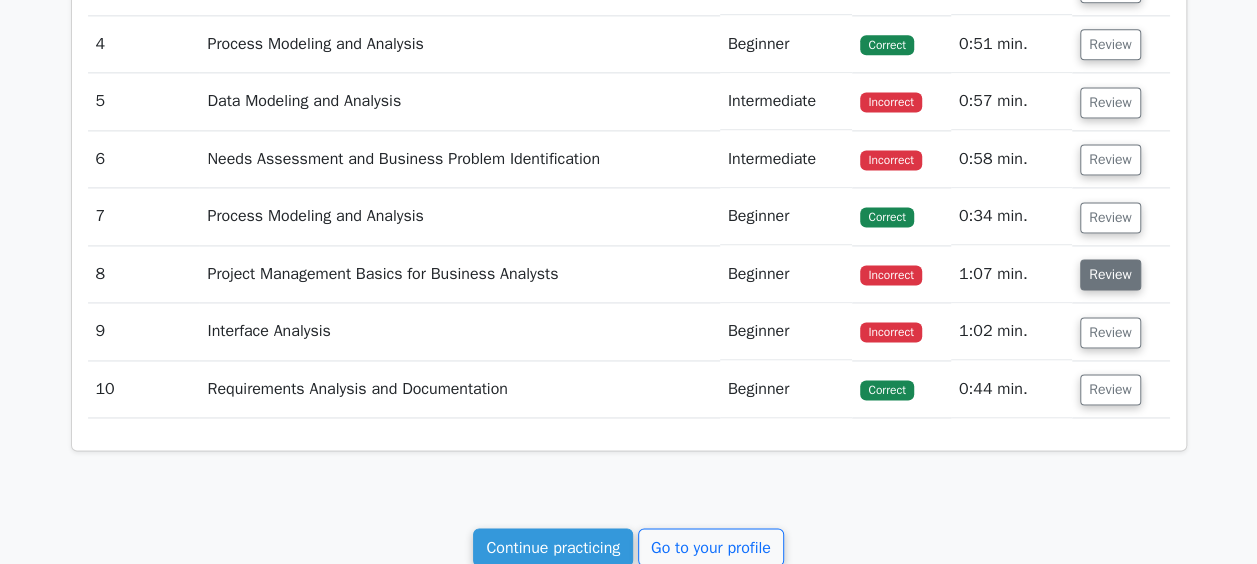 click on "Review" at bounding box center [1110, 274] 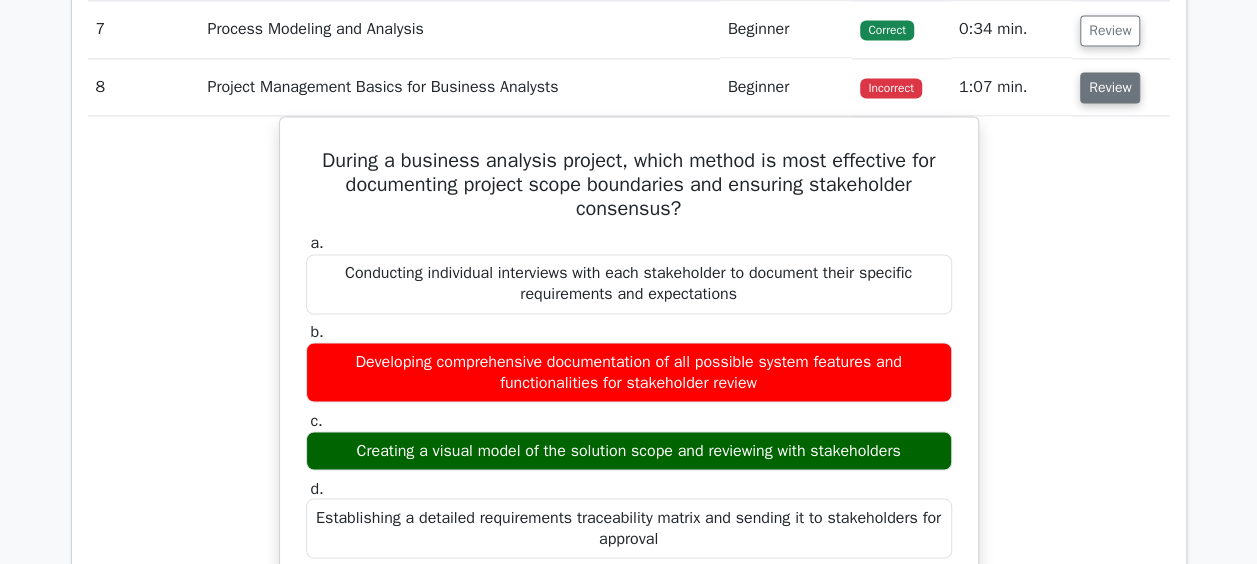 scroll, scrollTop: 1524, scrollLeft: 0, axis: vertical 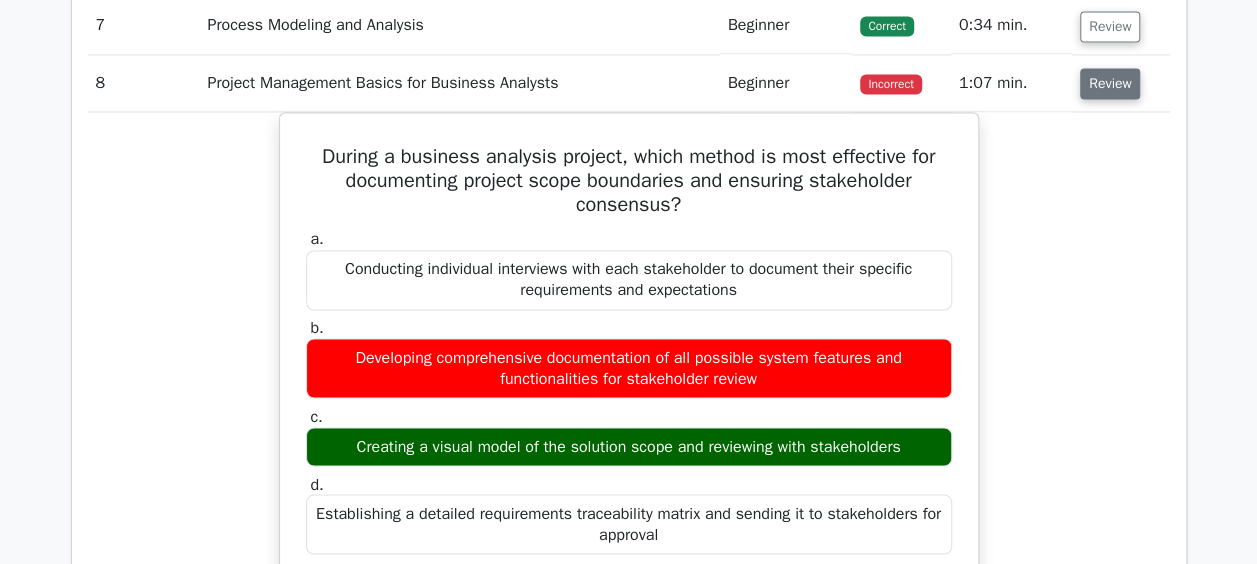 click on "Review" at bounding box center (1110, 83) 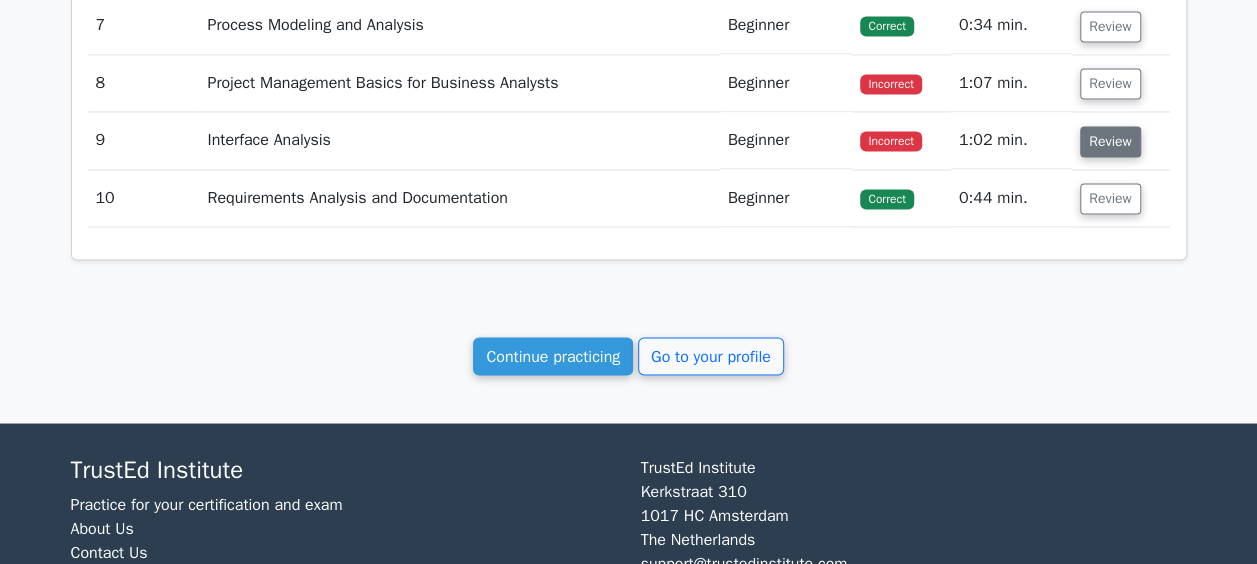click on "Review" at bounding box center (1110, 141) 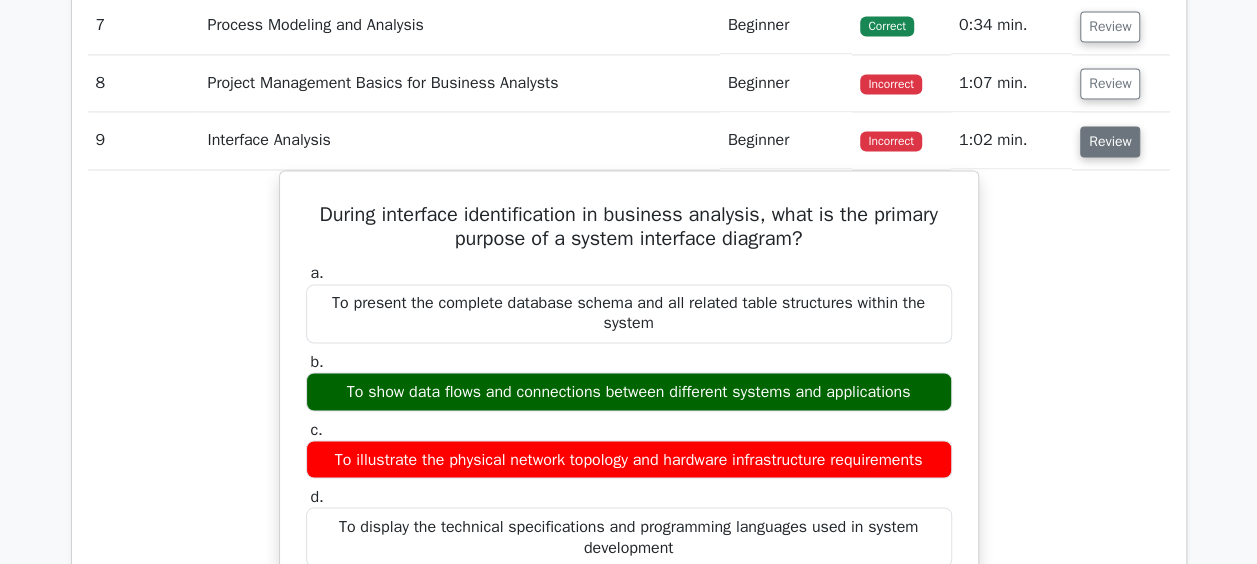 click on "Review" at bounding box center (1110, 141) 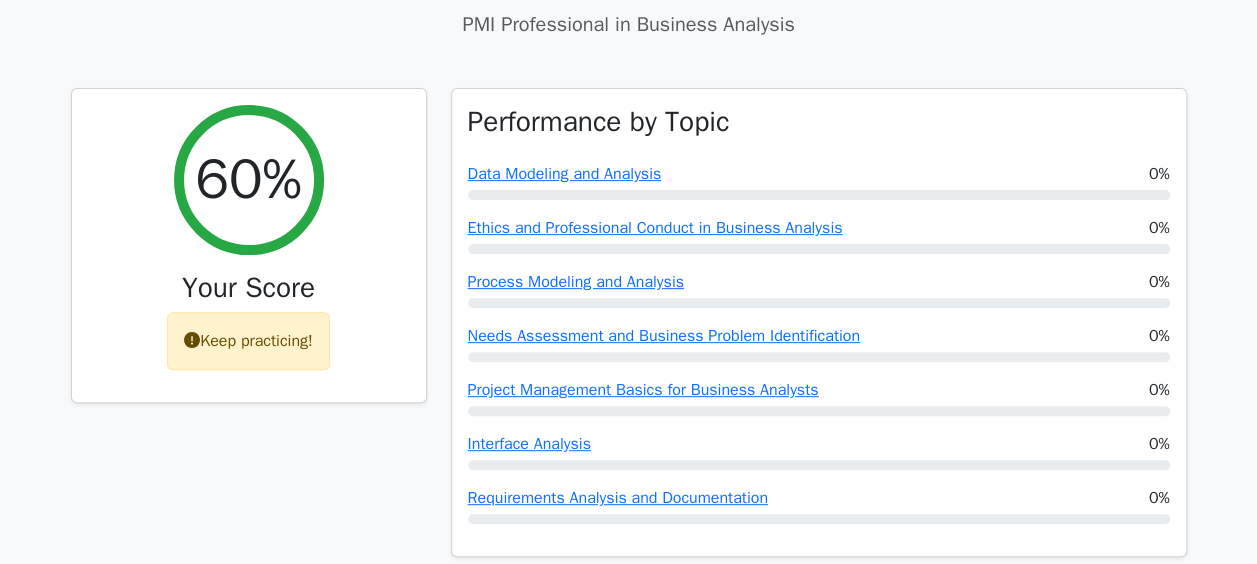 scroll, scrollTop: 180, scrollLeft: 0, axis: vertical 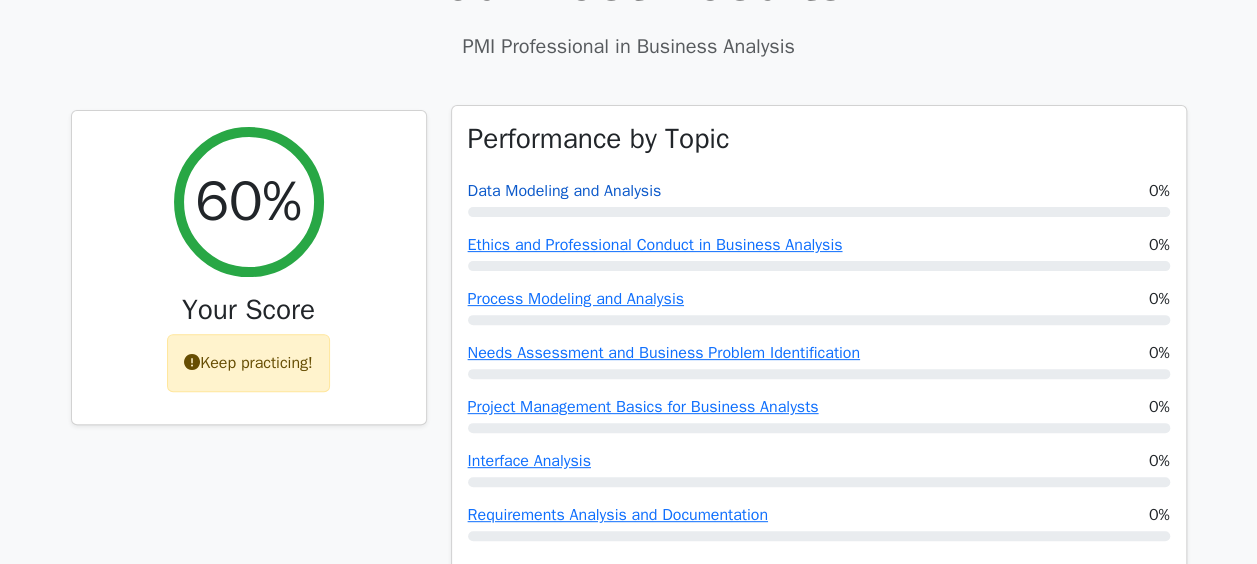 click on "Data Modeling and Analysis" at bounding box center (565, 191) 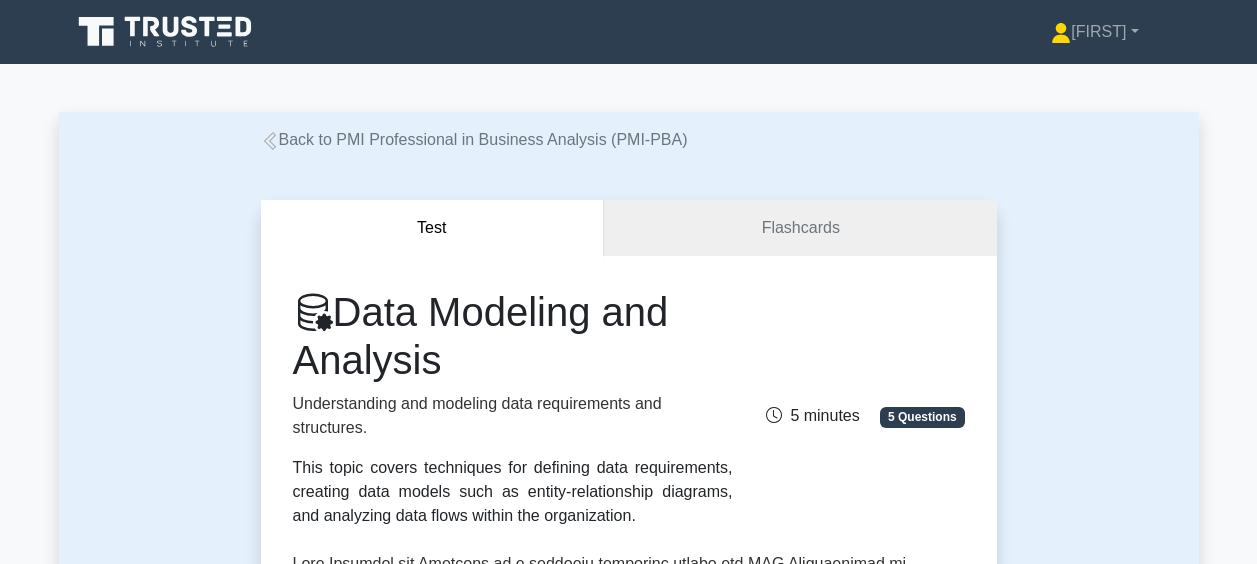 scroll, scrollTop: 0, scrollLeft: 0, axis: both 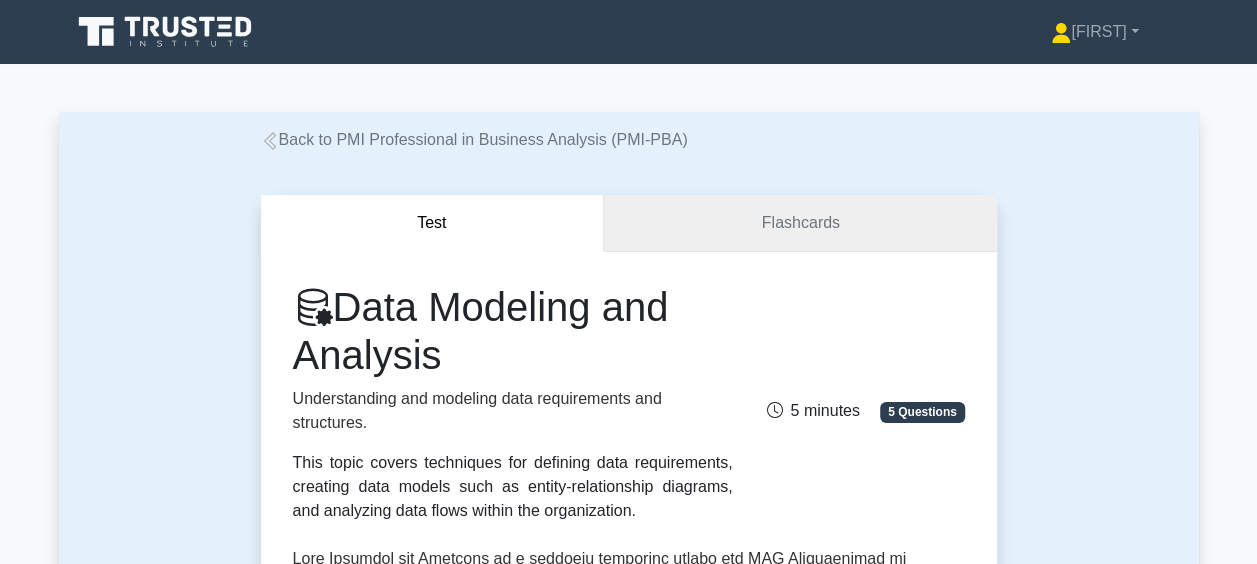 click on "Flashcards" at bounding box center [800, 223] 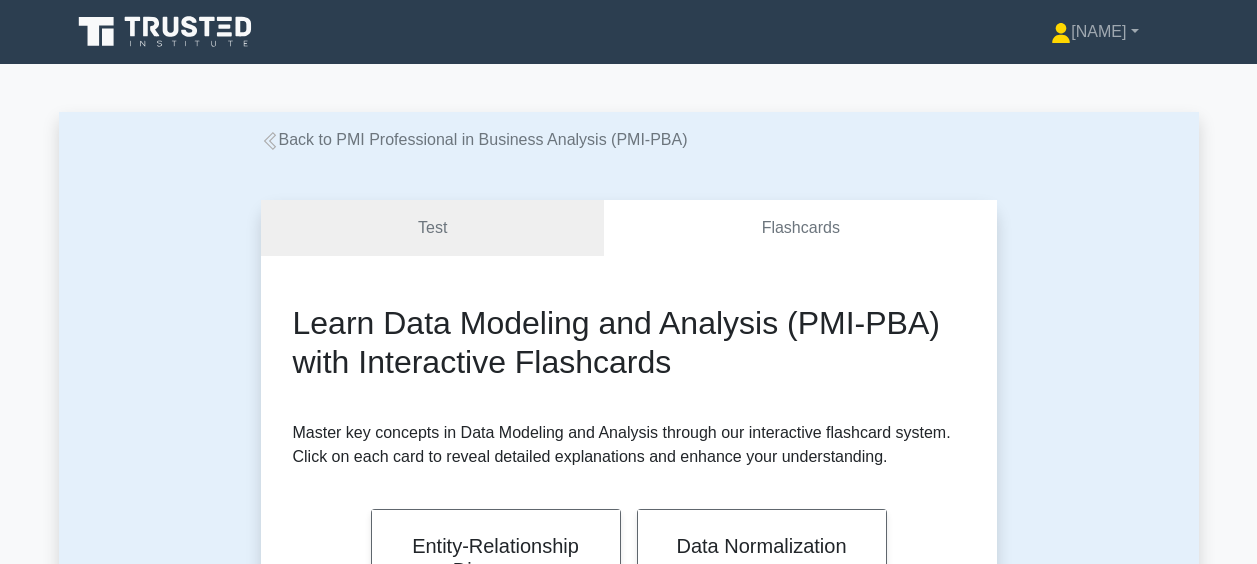 scroll, scrollTop: 0, scrollLeft: 0, axis: both 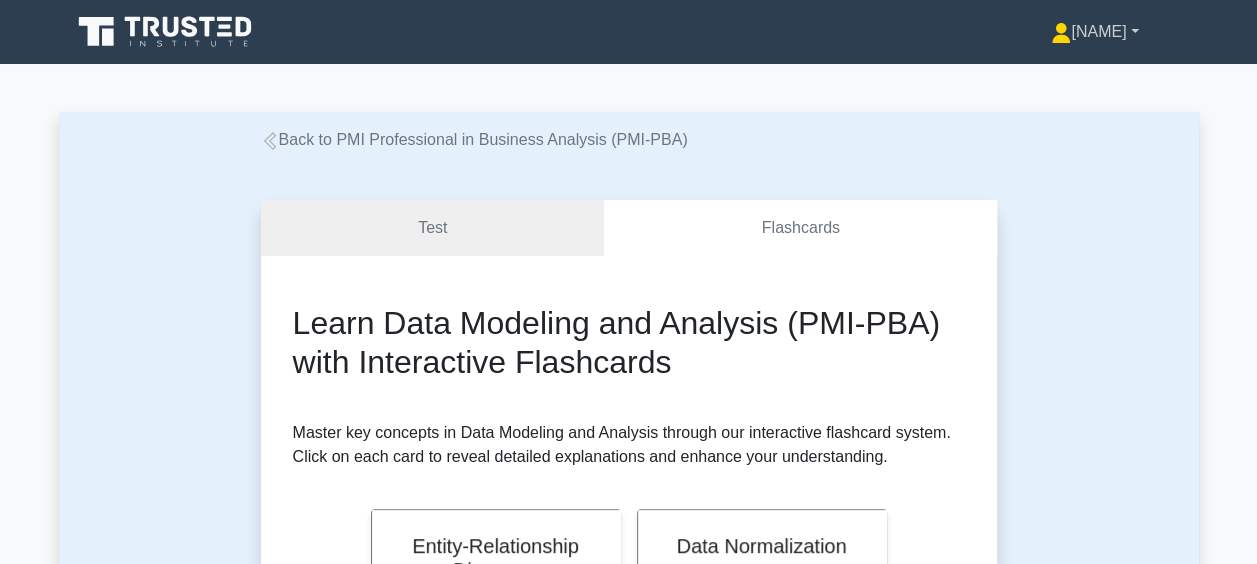 click on "[FIRST]" at bounding box center [1094, 32] 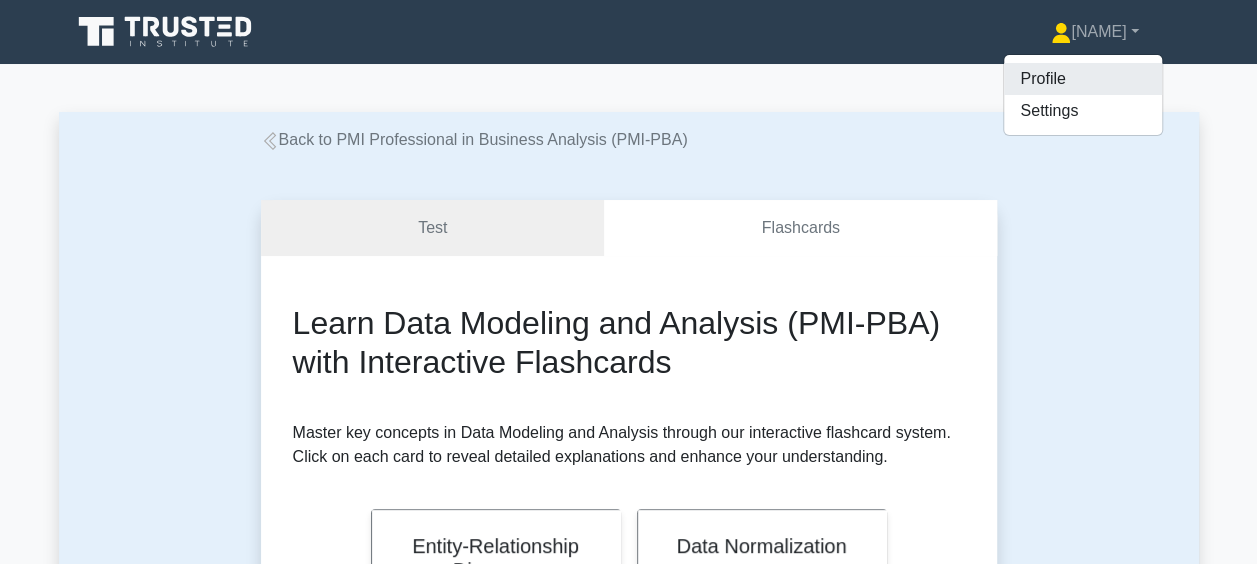 click on "Profile" at bounding box center [1083, 79] 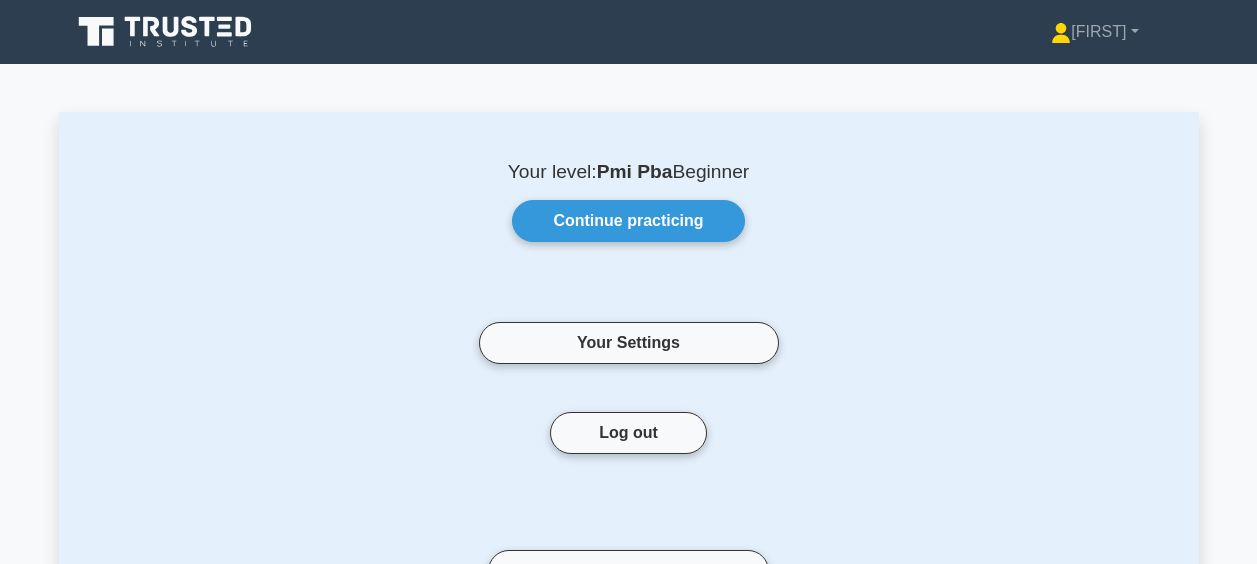 scroll, scrollTop: 0, scrollLeft: 0, axis: both 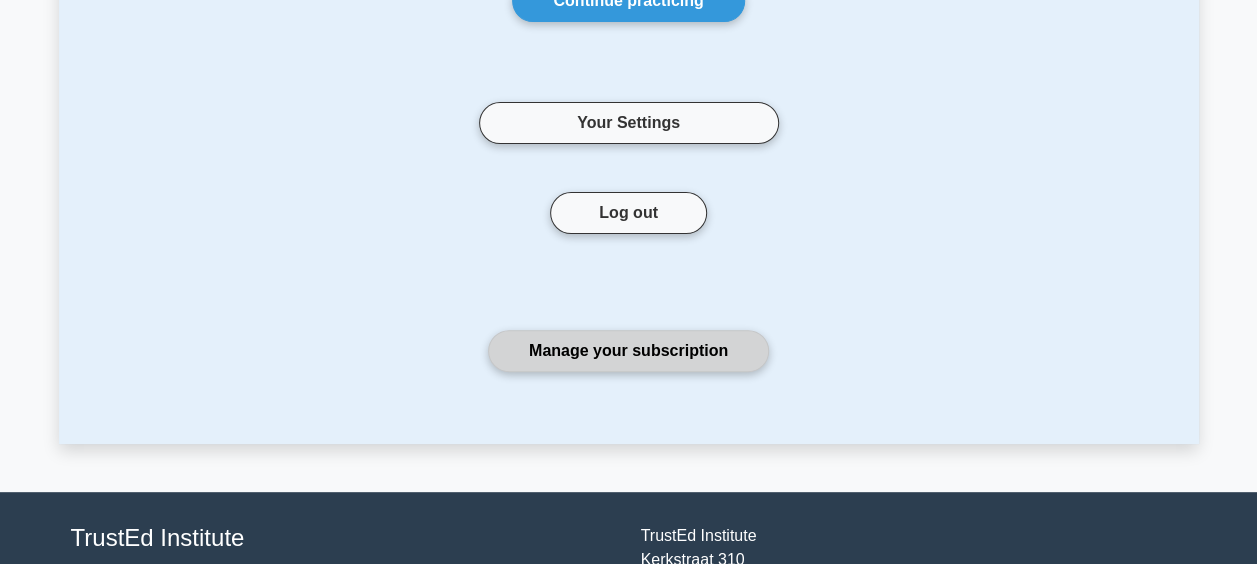click on "Manage your
subscription" at bounding box center [628, 351] 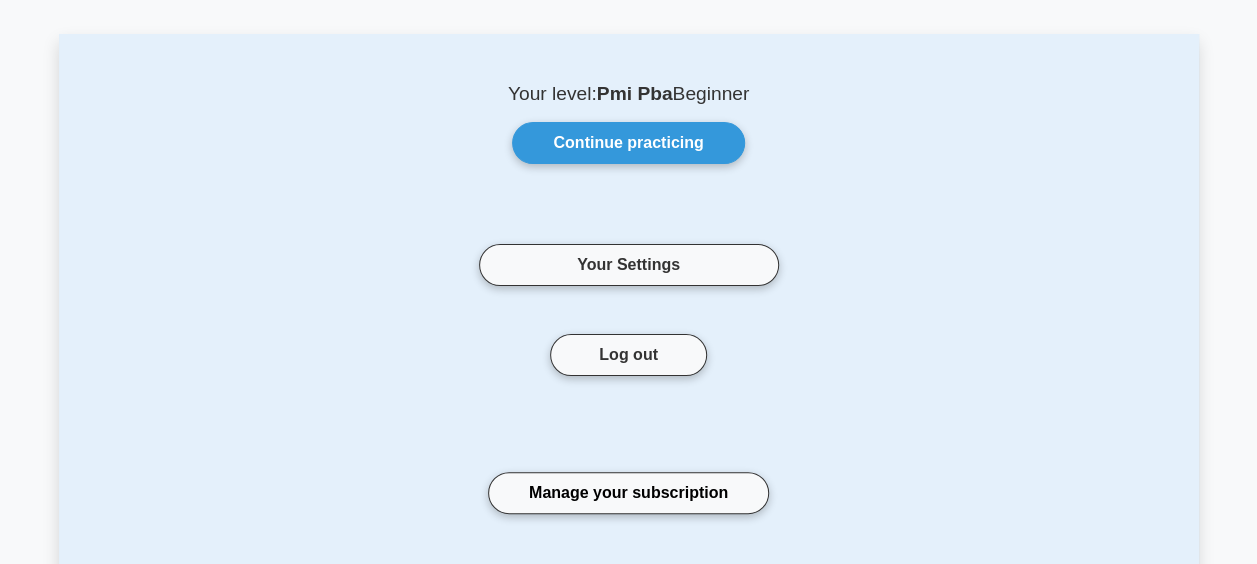 scroll, scrollTop: 0, scrollLeft: 0, axis: both 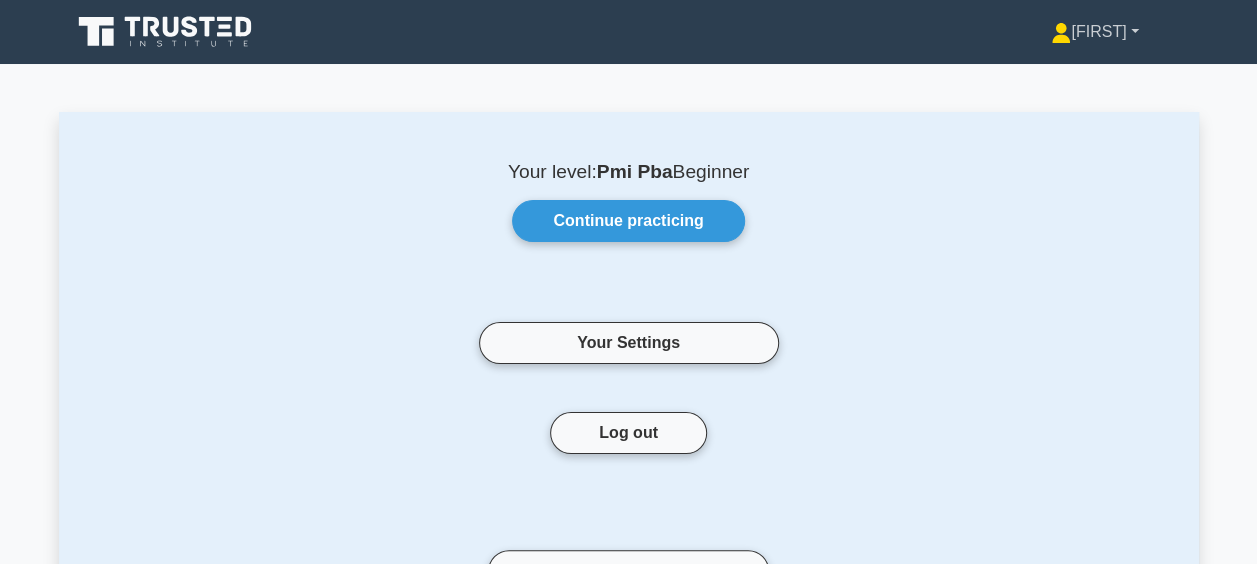 click on "[FIRST]" at bounding box center (1094, 32) 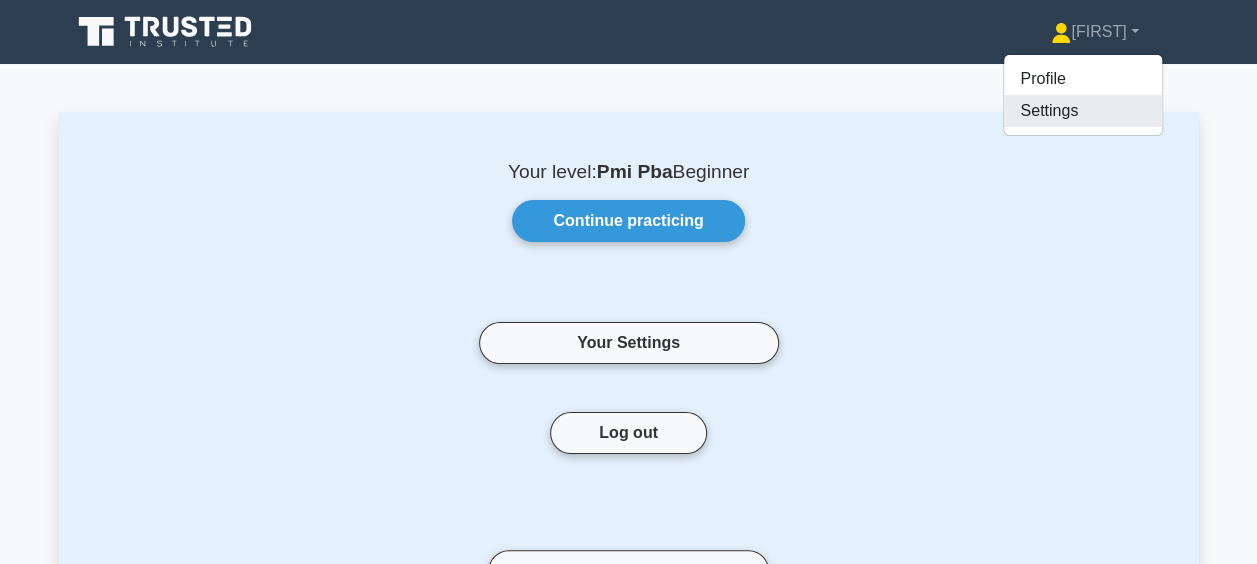 click on "Settings" at bounding box center (1083, 111) 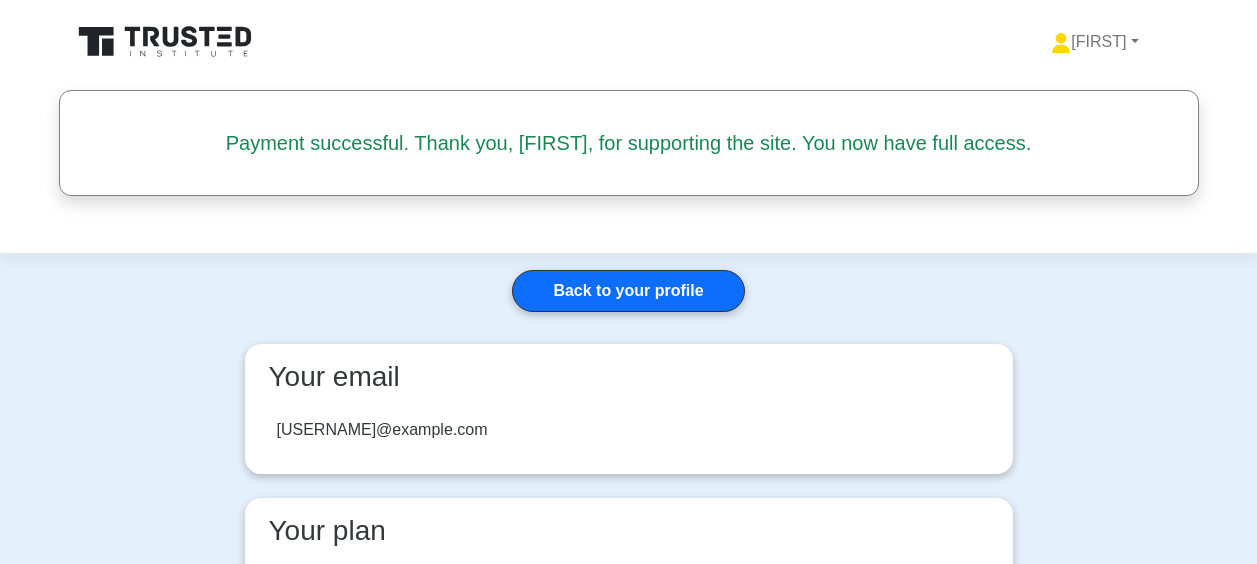 scroll, scrollTop: 0, scrollLeft: 0, axis: both 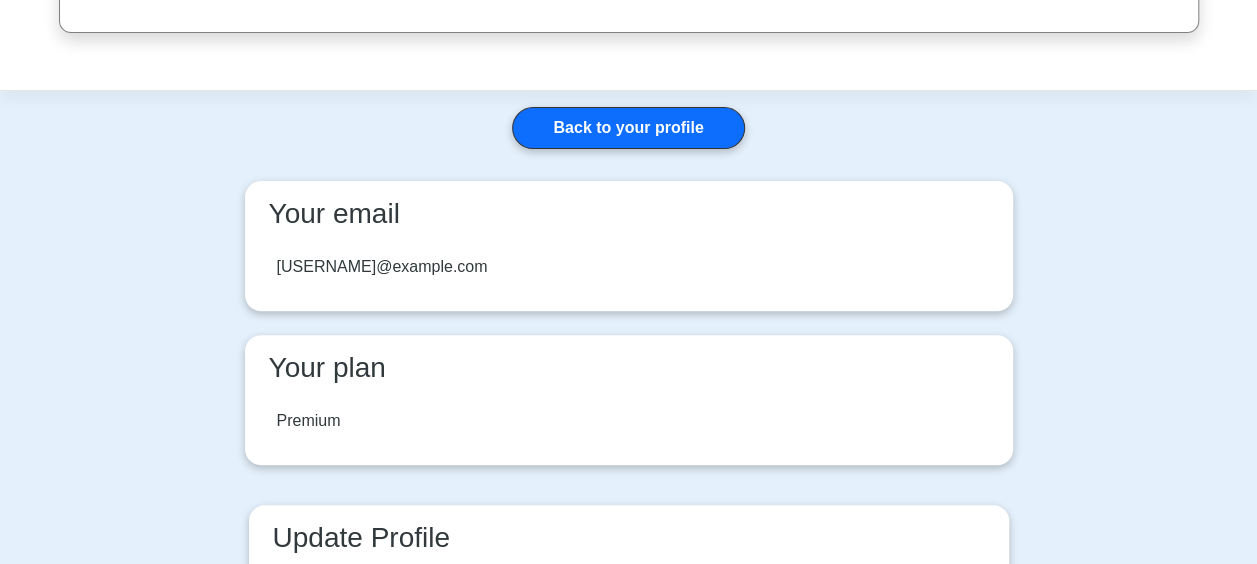 click on "Premium" at bounding box center (629, 421) 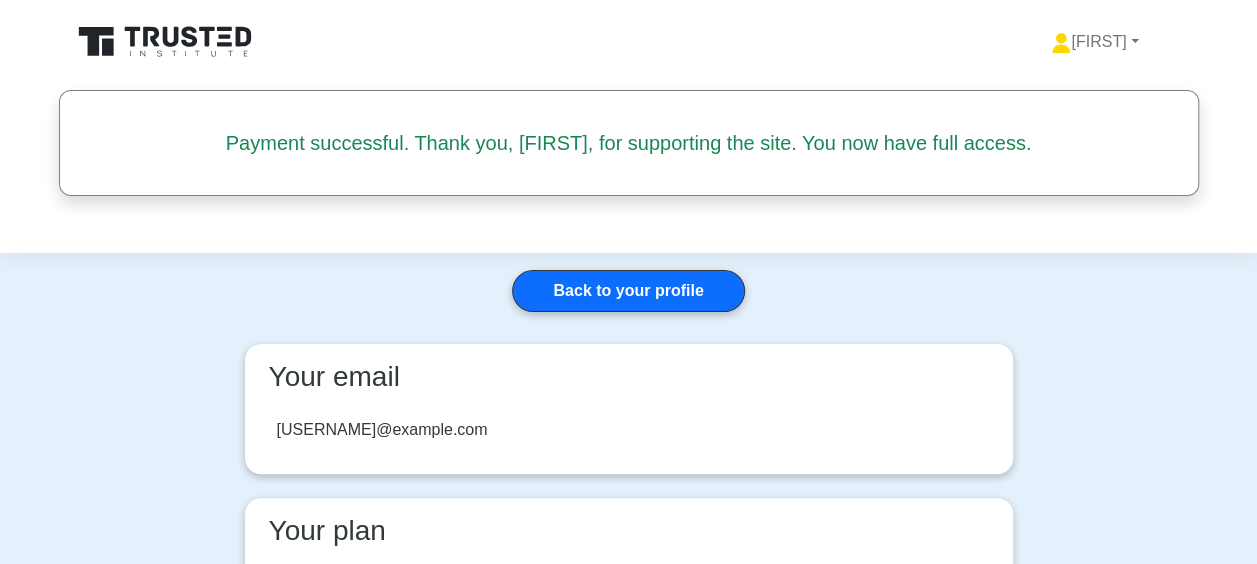 click 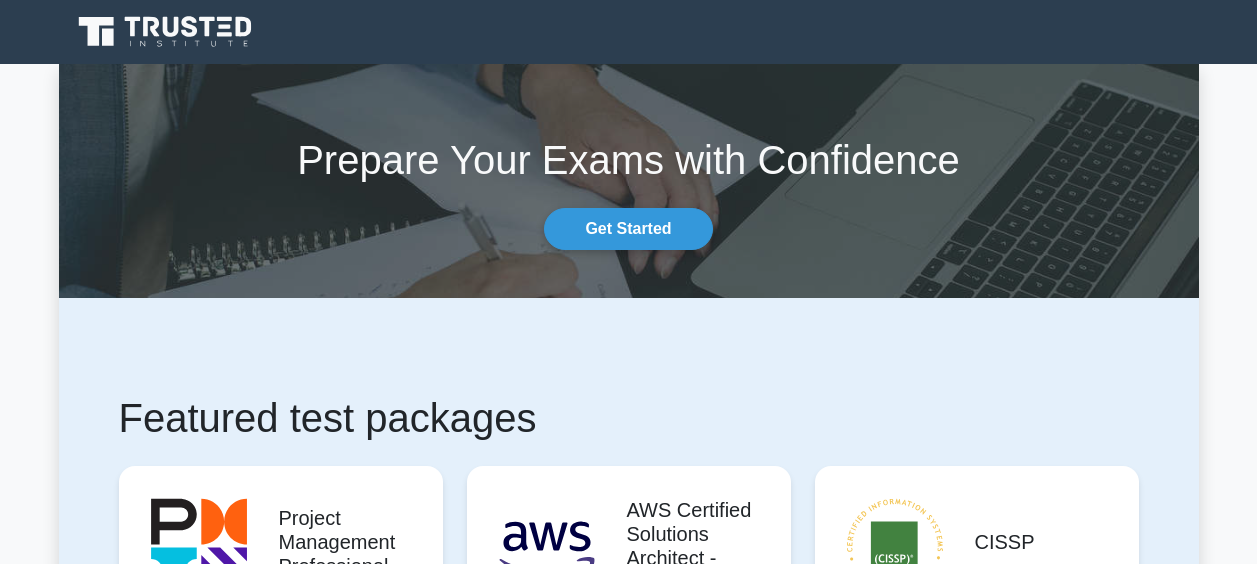 scroll, scrollTop: 0, scrollLeft: 0, axis: both 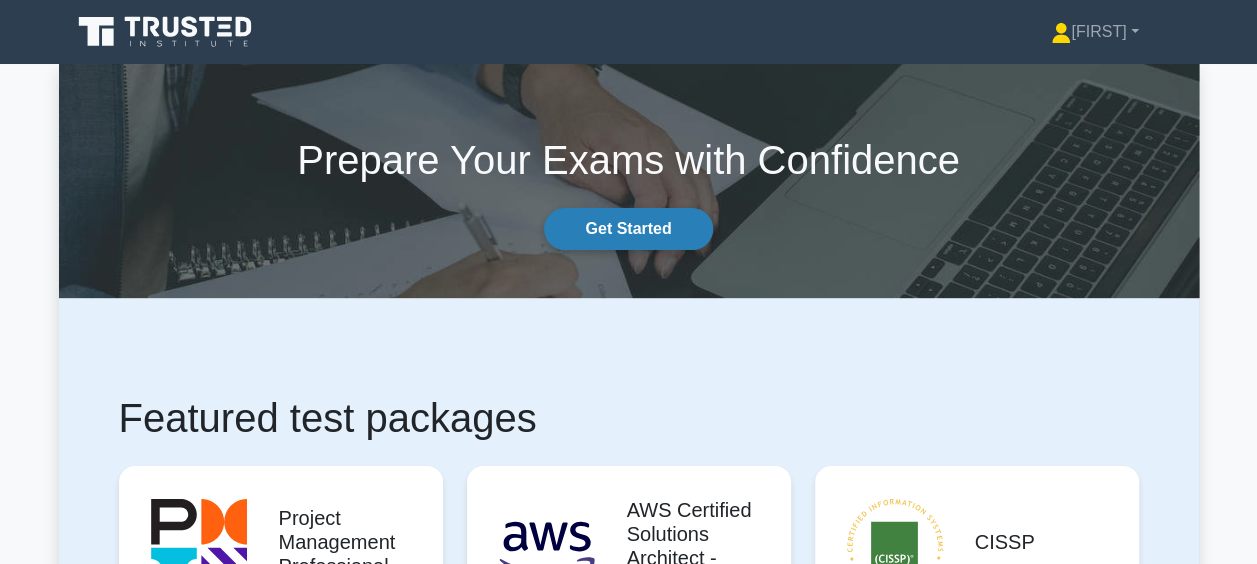 click on "Get Started" at bounding box center [628, 229] 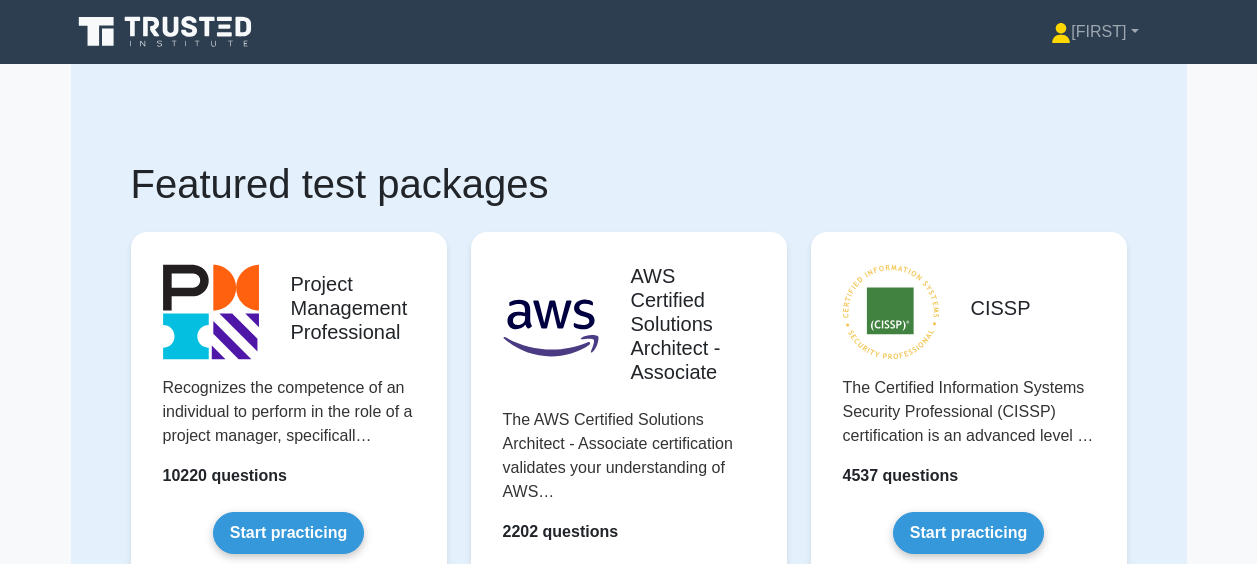 scroll, scrollTop: 0, scrollLeft: 0, axis: both 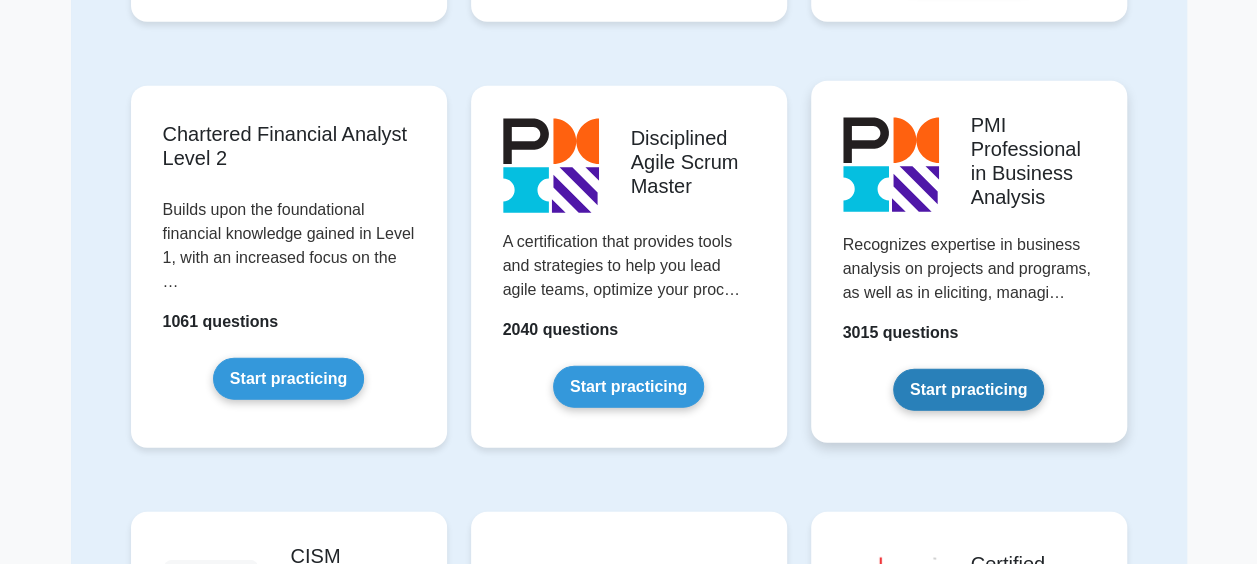 click on "Start practicing" at bounding box center [968, 390] 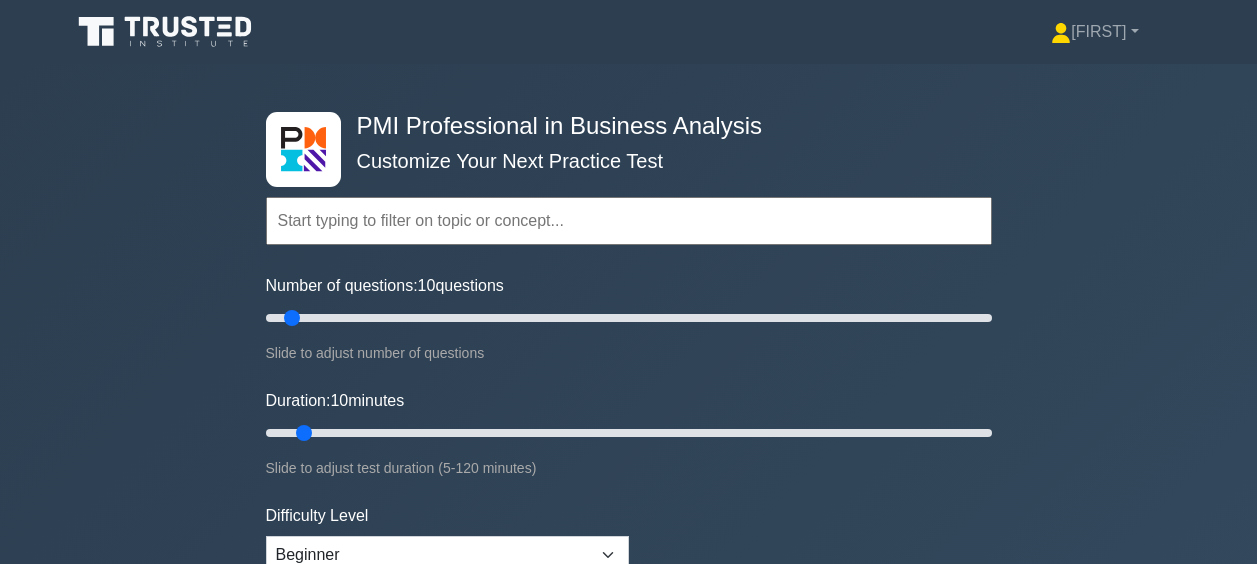 scroll, scrollTop: 0, scrollLeft: 0, axis: both 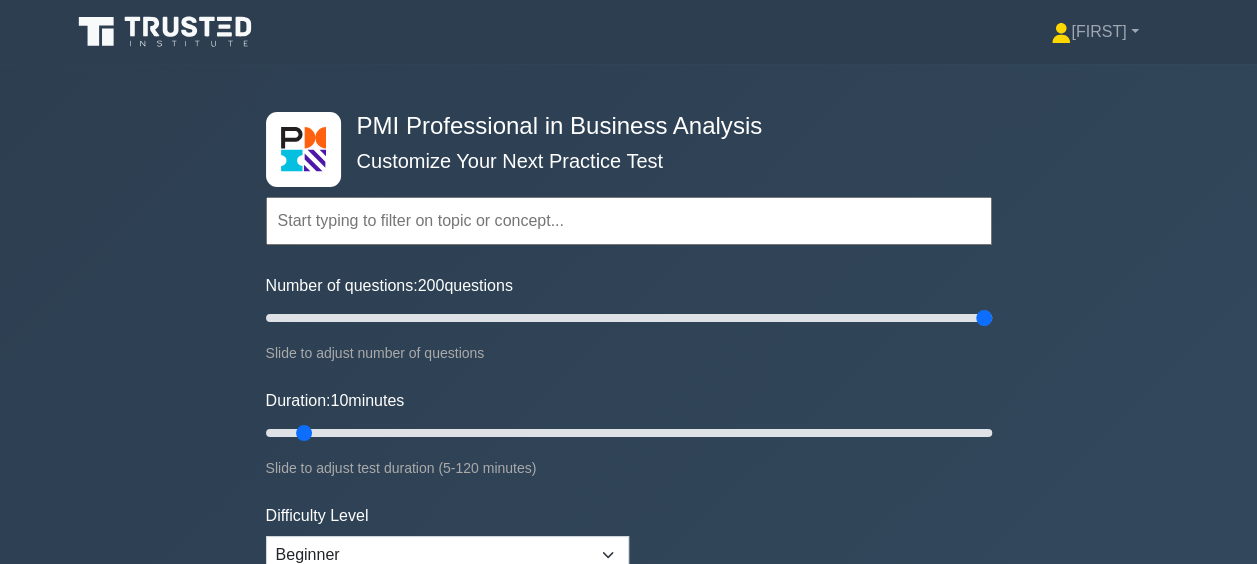 drag, startPoint x: 286, startPoint y: 320, endPoint x: 981, endPoint y: 349, distance: 695.6048 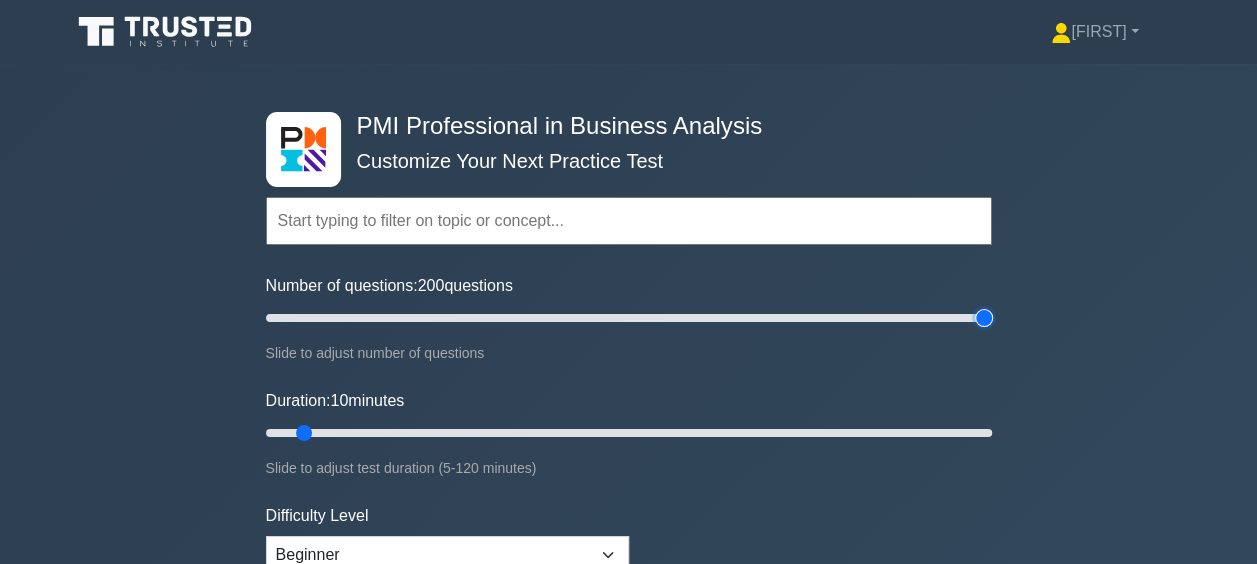 type on "200" 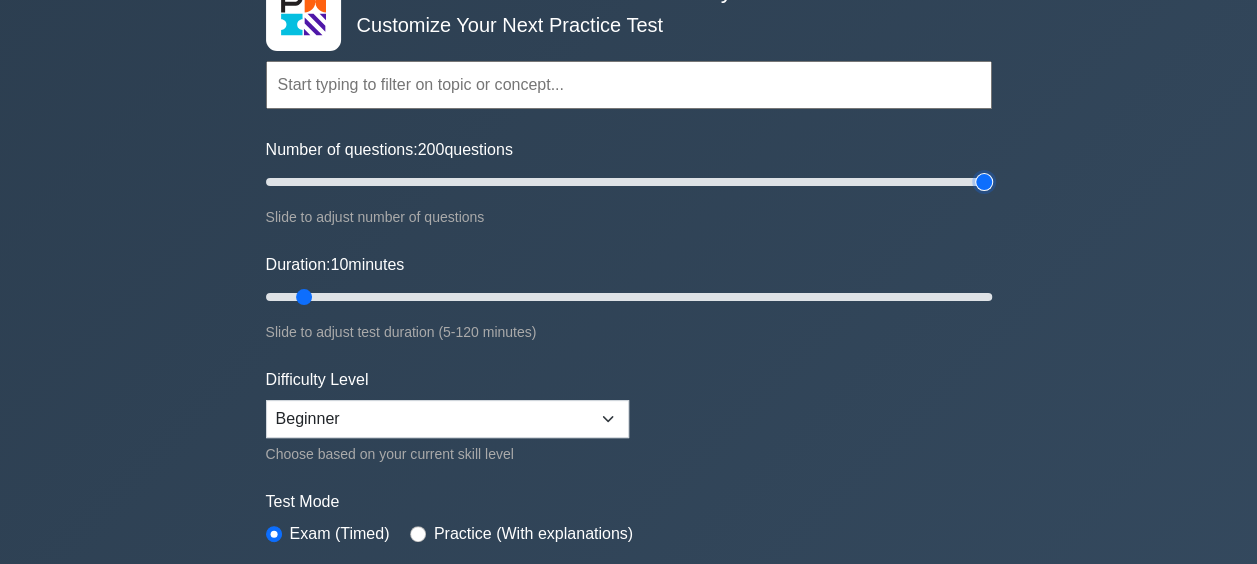 scroll, scrollTop: 266, scrollLeft: 0, axis: vertical 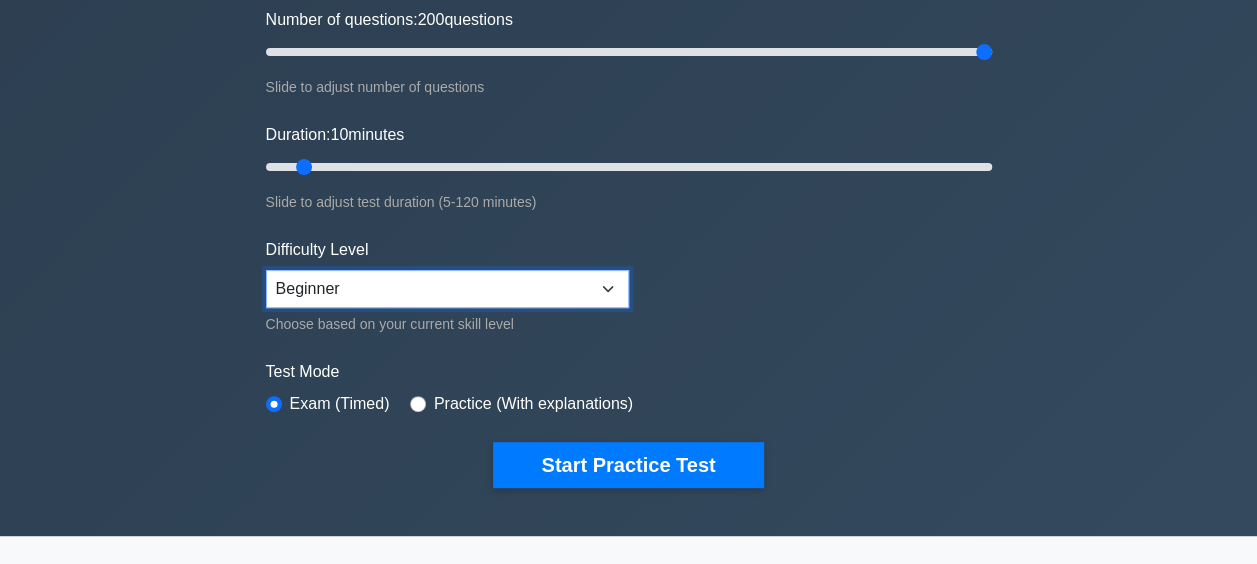 click on "Beginner
Intermediate
Expert" at bounding box center (447, 289) 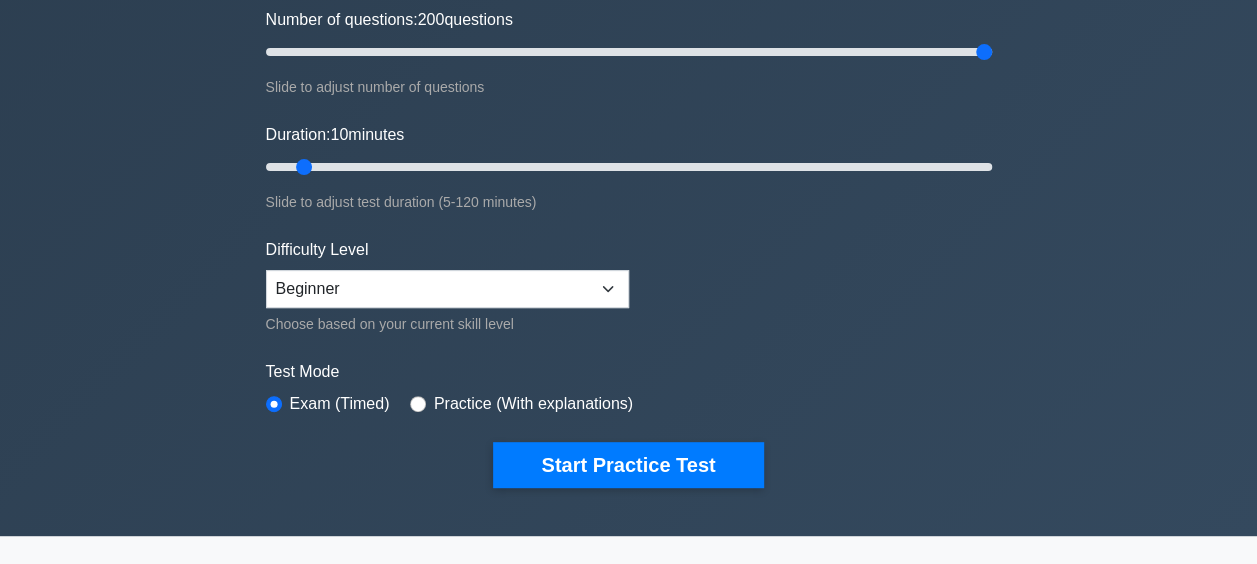 click on "Topics
Needs Assessment and Business Problem Identification
Stakeholder Analysis and Engagement
Business Case Development and Validation
Requirements Planning and Management
Elicitation Techniques and Tools
Requirements Analysis and Documentation
Process Modeling and Analysis
Data Modeling and Analysis" at bounding box center (629, 179) 